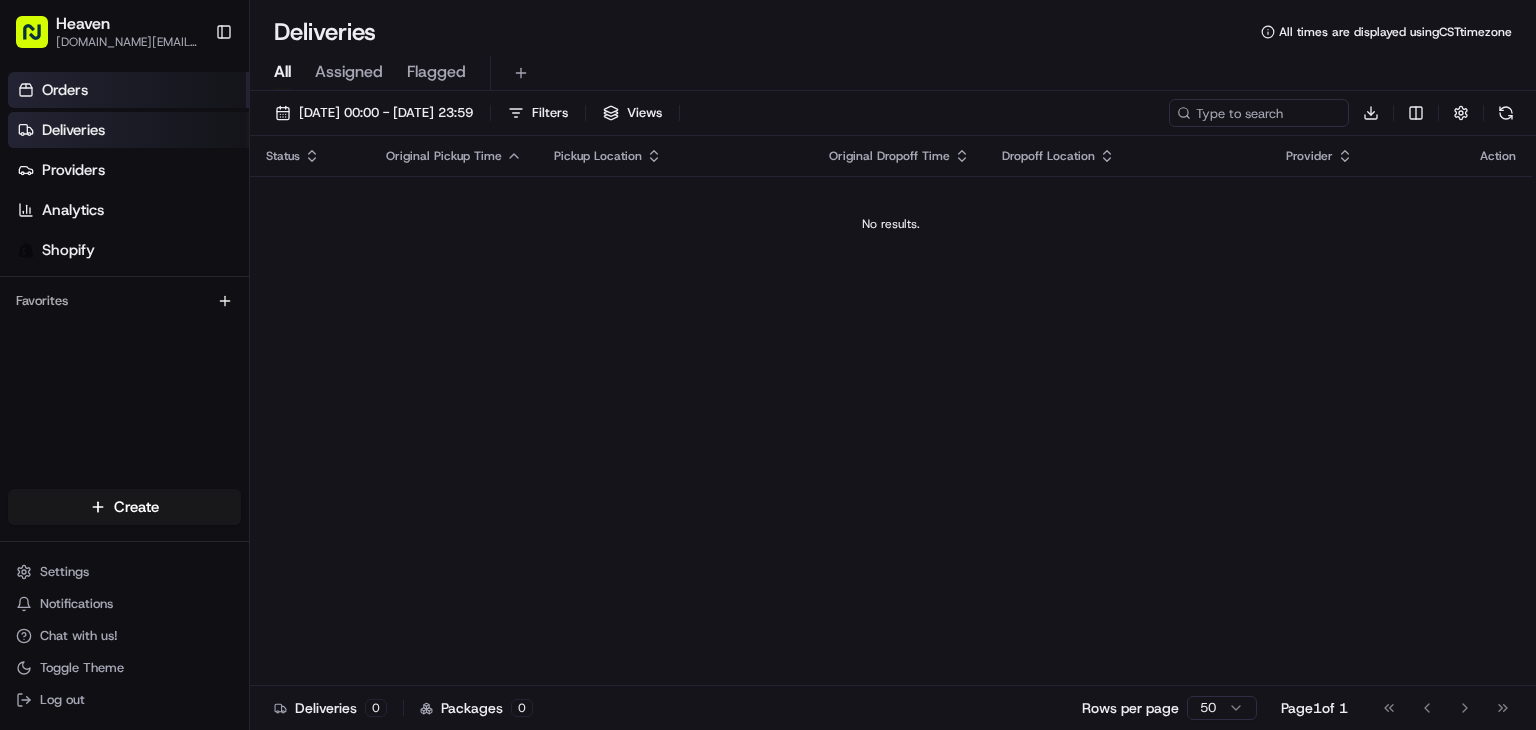 scroll, scrollTop: 0, scrollLeft: 0, axis: both 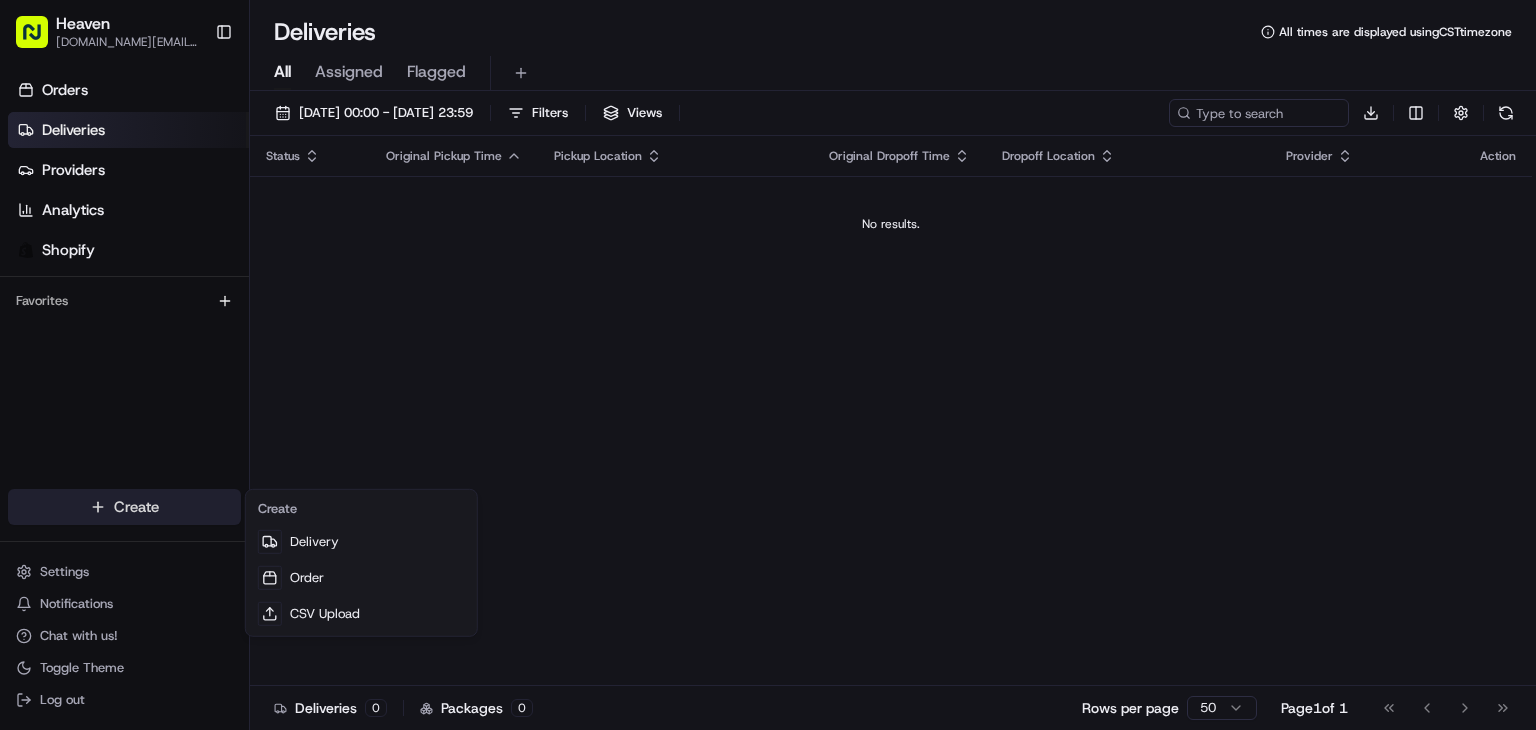 click on "Heaven [DOMAIN_NAME][EMAIL_ADDRESS][DOMAIN_NAME] Toggle Sidebar Orders Deliveries Providers Analytics Shopify Favorites Main Menu Members & Organization Organization Users Roles Preferences Customization Tracking Orchestration Automations Dispatch Strategy Locations Pickup Locations Dropoff Locations Billing Billing Refund Requests Integrations Notification Triggers Webhooks API Keys Request Logs Create Settings Notifications Chat with us! Toggle Theme Log out Deliveries All times are displayed using  CST  timezone All Assigned Flagged [DATE] 00:00 - [DATE] 23:59 Filters Views Download Status Original Pickup Time Pickup Location Original Dropoff Time Dropoff Location Provider Action No results. Deliveries 0 Packages 0 Rows per page 50 Page  1  of   1 Go to first page Go to previous page Go to next page Go to last page
Create Delivery Order CSV Upload" at bounding box center (768, 365) 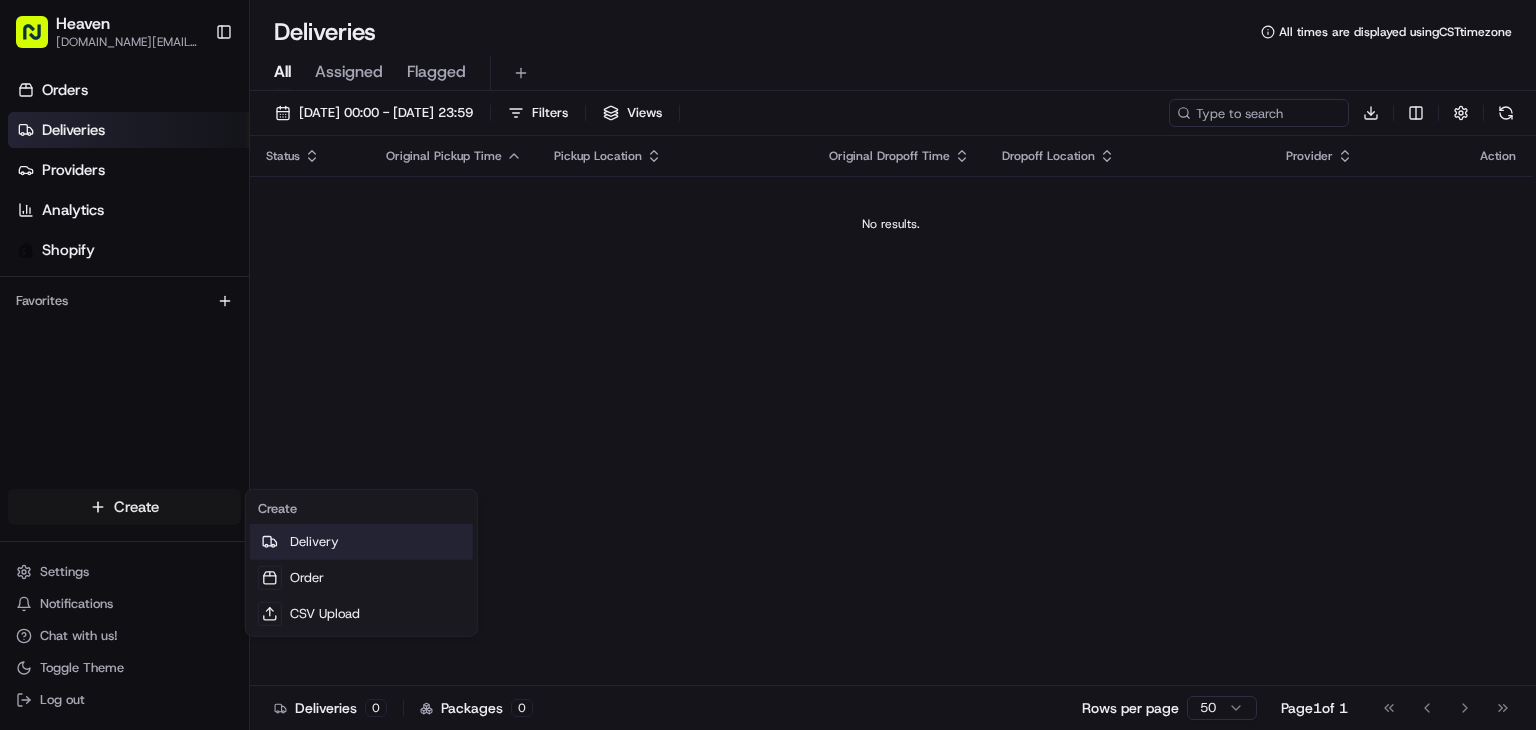 click on "Delivery" at bounding box center [361, 542] 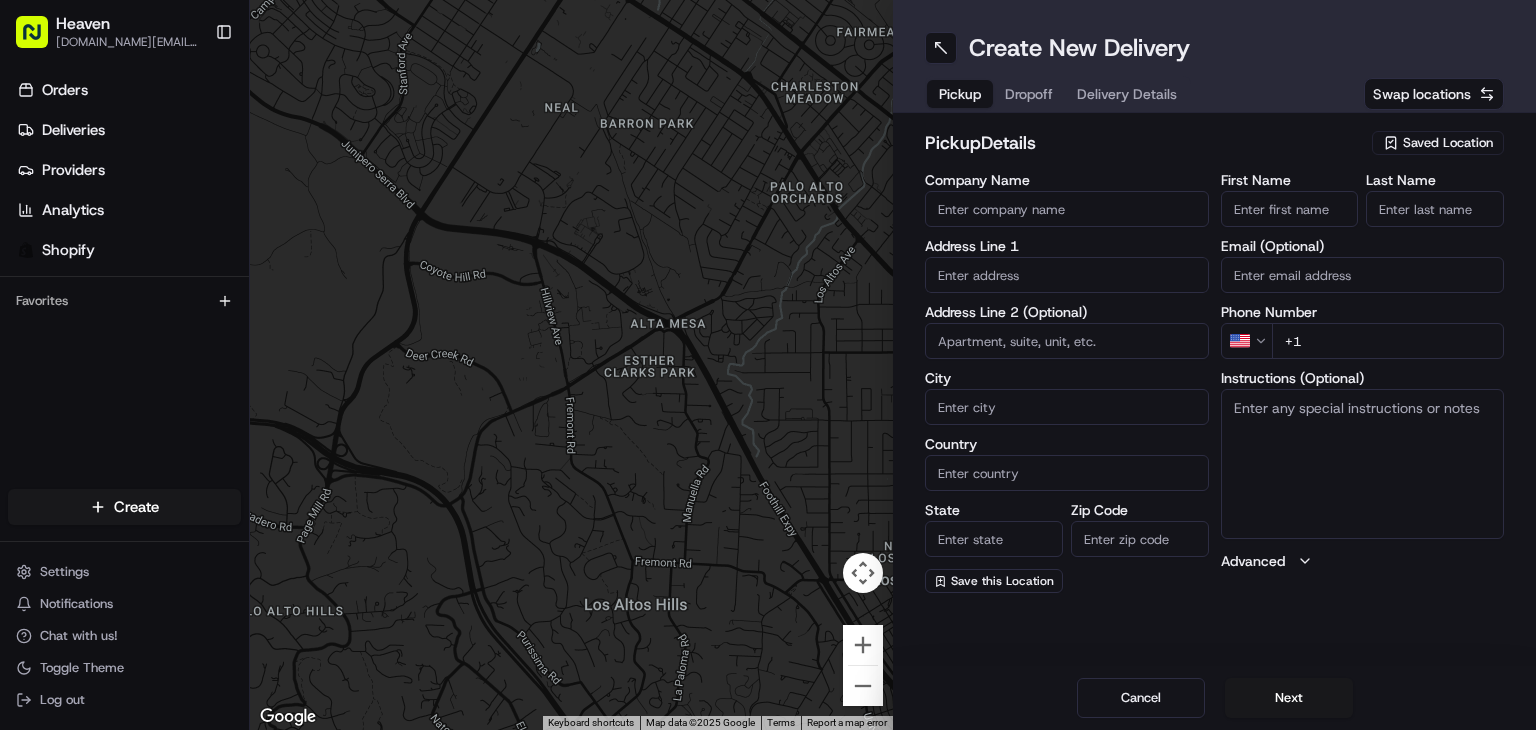 click on "Saved Location" at bounding box center [1448, 143] 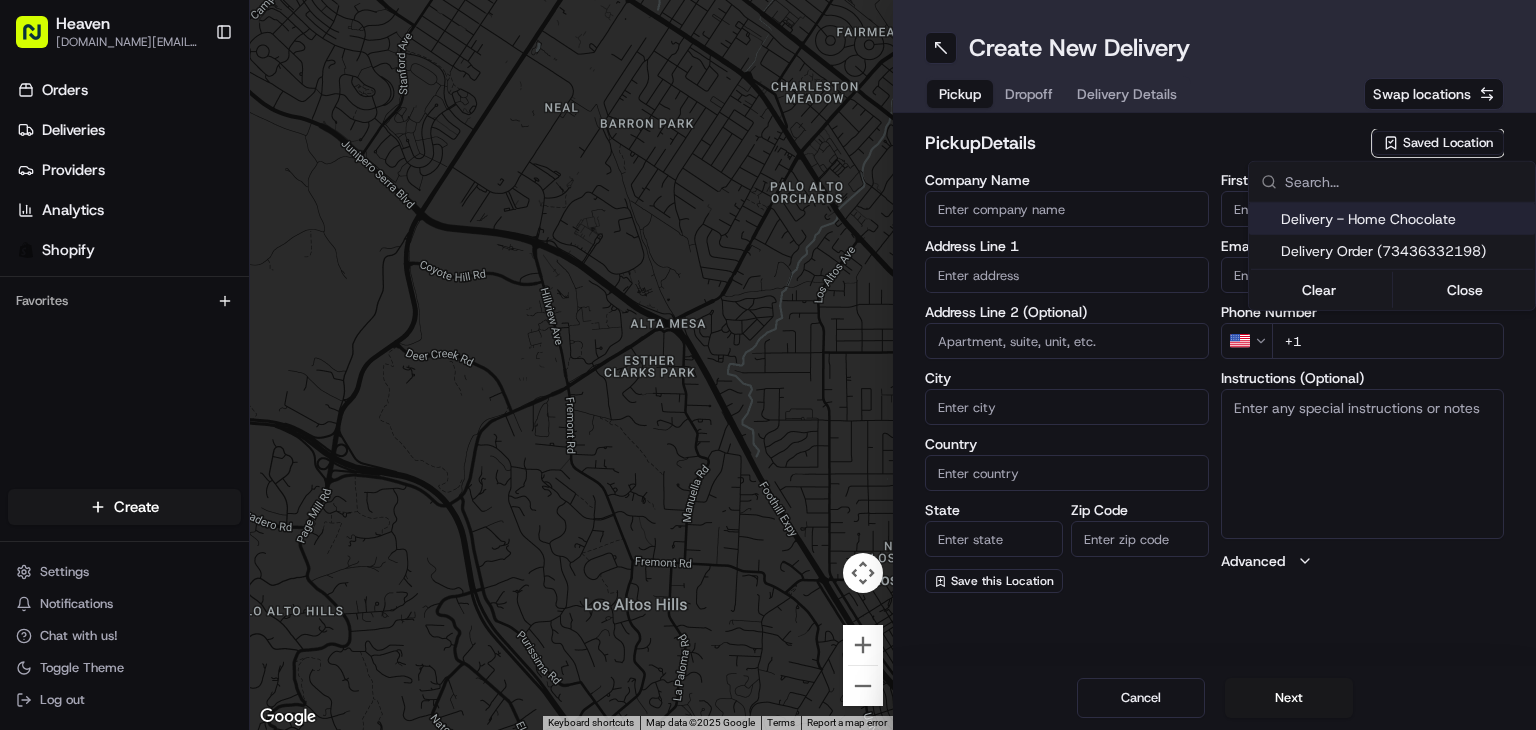 click on "Delivery - Home Chocolate" at bounding box center [1404, 219] 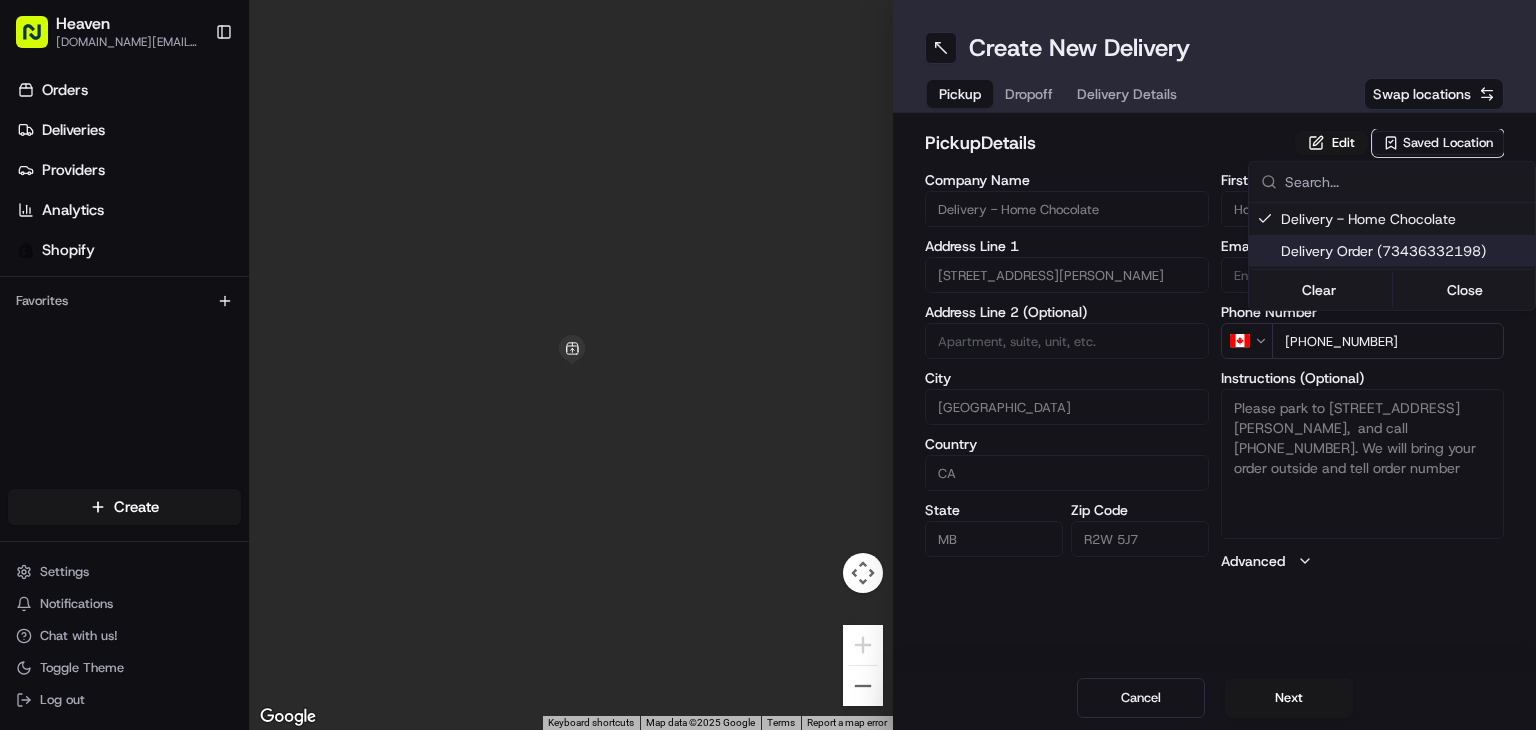 click on "Heaven das.hkov.inc@gmail.com Toggle Sidebar Orders Deliveries Providers Analytics Shopify Favorites Main Menu Members & Organization Organization Users Roles Preferences Customization Tracking Orchestration Automations Dispatch Strategy Locations Pickup Locations Dropoff Locations Billing Billing Refund Requests Integrations Notification Triggers Webhooks API Keys Request Logs Create Settings Notifications Chat with us! Toggle Theme Log out ← Move left → Move right ↑ Move up ↓ Move down + Zoom in - Zoom out Home Jump left by 75% End Jump right by 75% Page Up Jump up by 75% Page Down Jump down by 75% Keyboard shortcuts Map Data Map data ©2025 Google Map data ©2025 Google 1 m  Click to toggle between metric and imperial units Terms Report a map error Create New Delivery Pickup Dropoff Delivery Details Swap locations pickup  Details  Edit Saved Location Company Name Delivery - Home Chocolate Address Line 1 114 McGregor St Address Line 2 (Optional) City Winnipeg Country CA State MB CA" at bounding box center (768, 365) 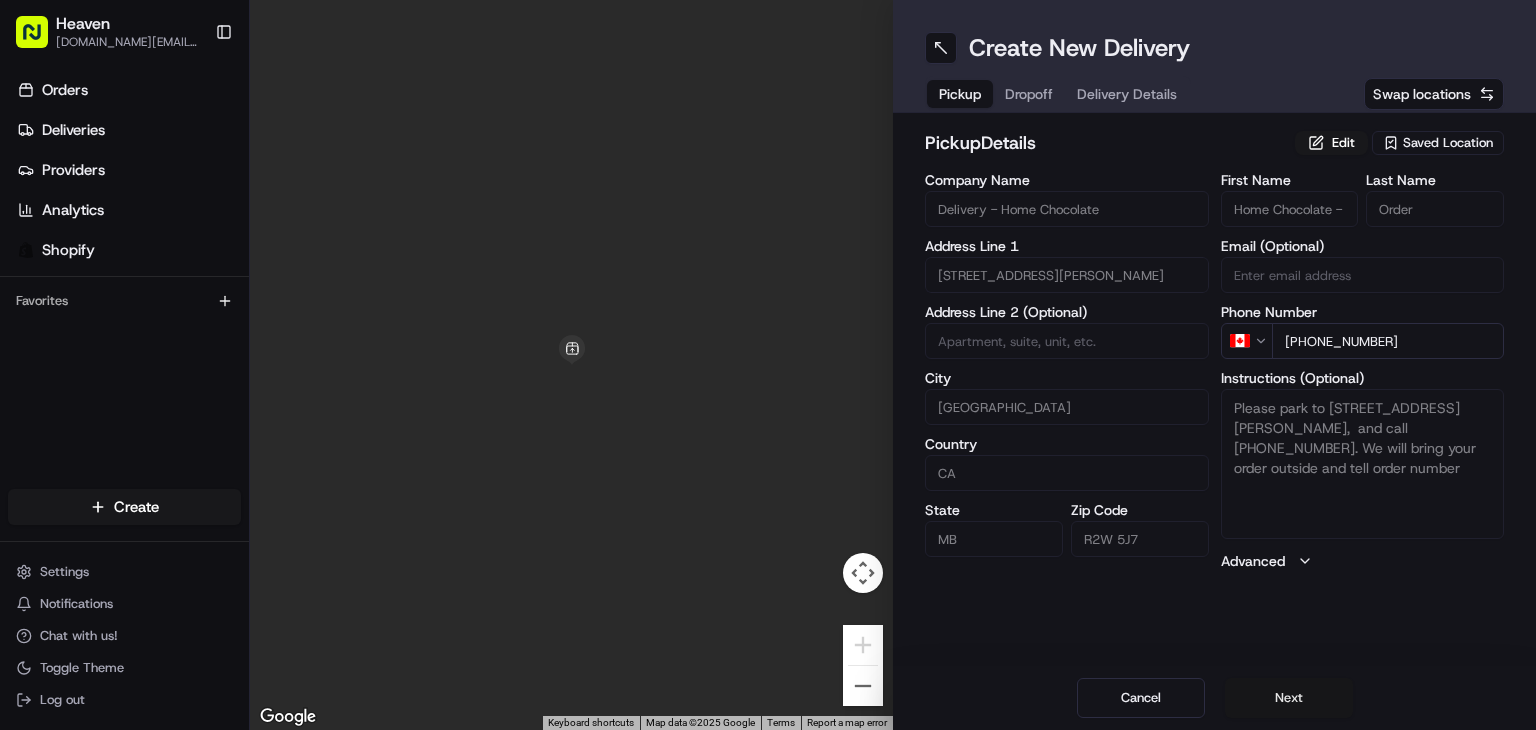 click on "Next" at bounding box center [1289, 698] 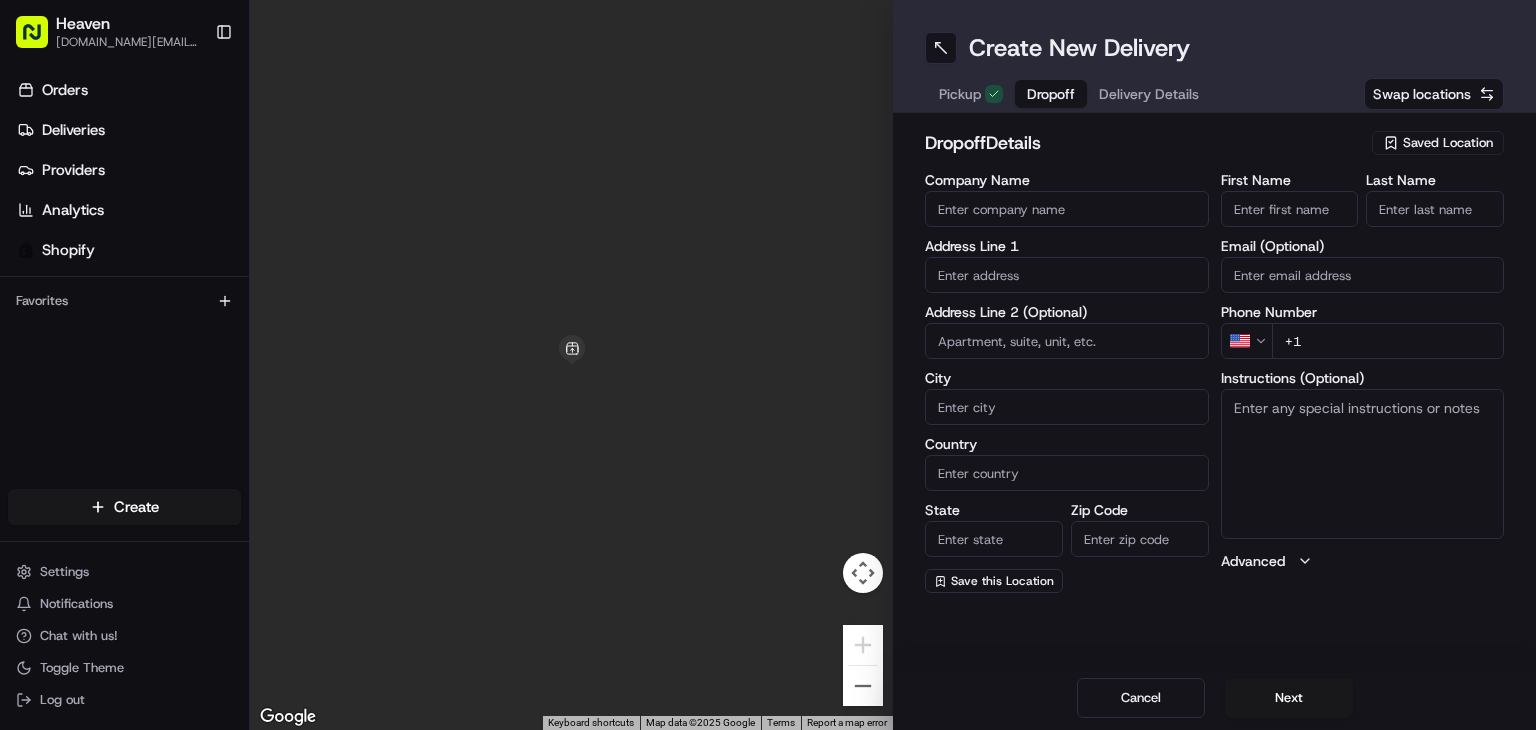 click on "First Name" at bounding box center [1290, 209] 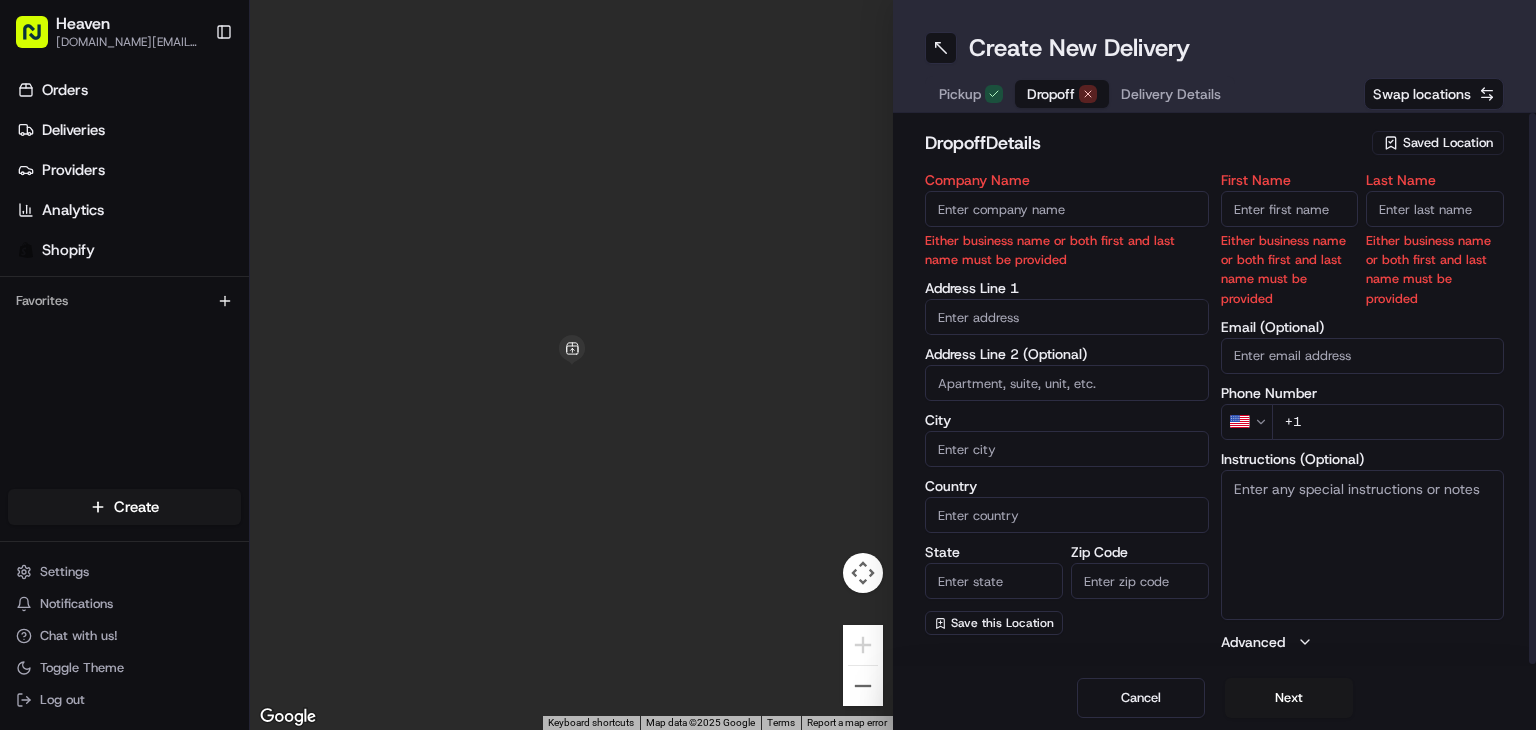 paste on "[PERSON_NAME]" 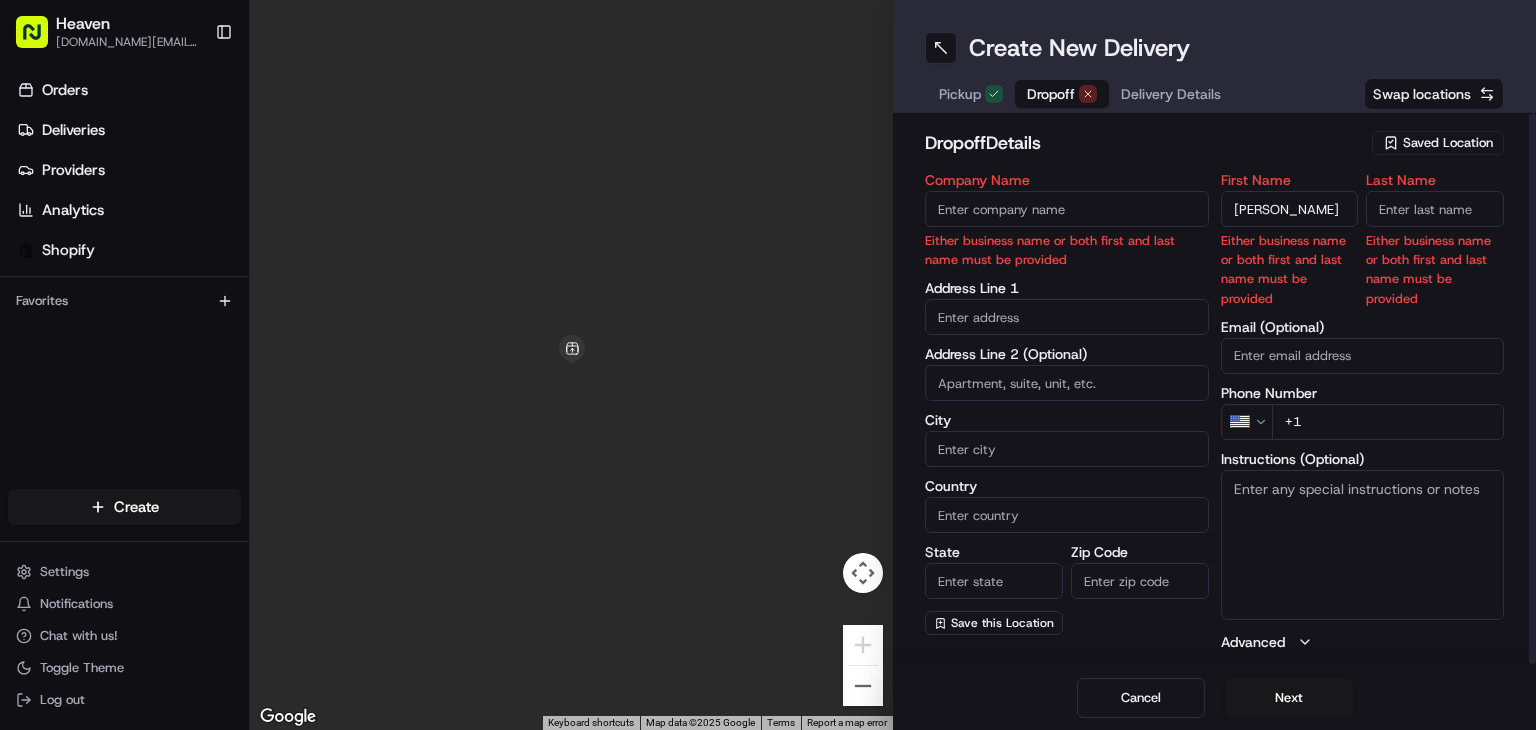 drag, startPoint x: 1280, startPoint y: 209, endPoint x: 1335, endPoint y: 205, distance: 55.145264 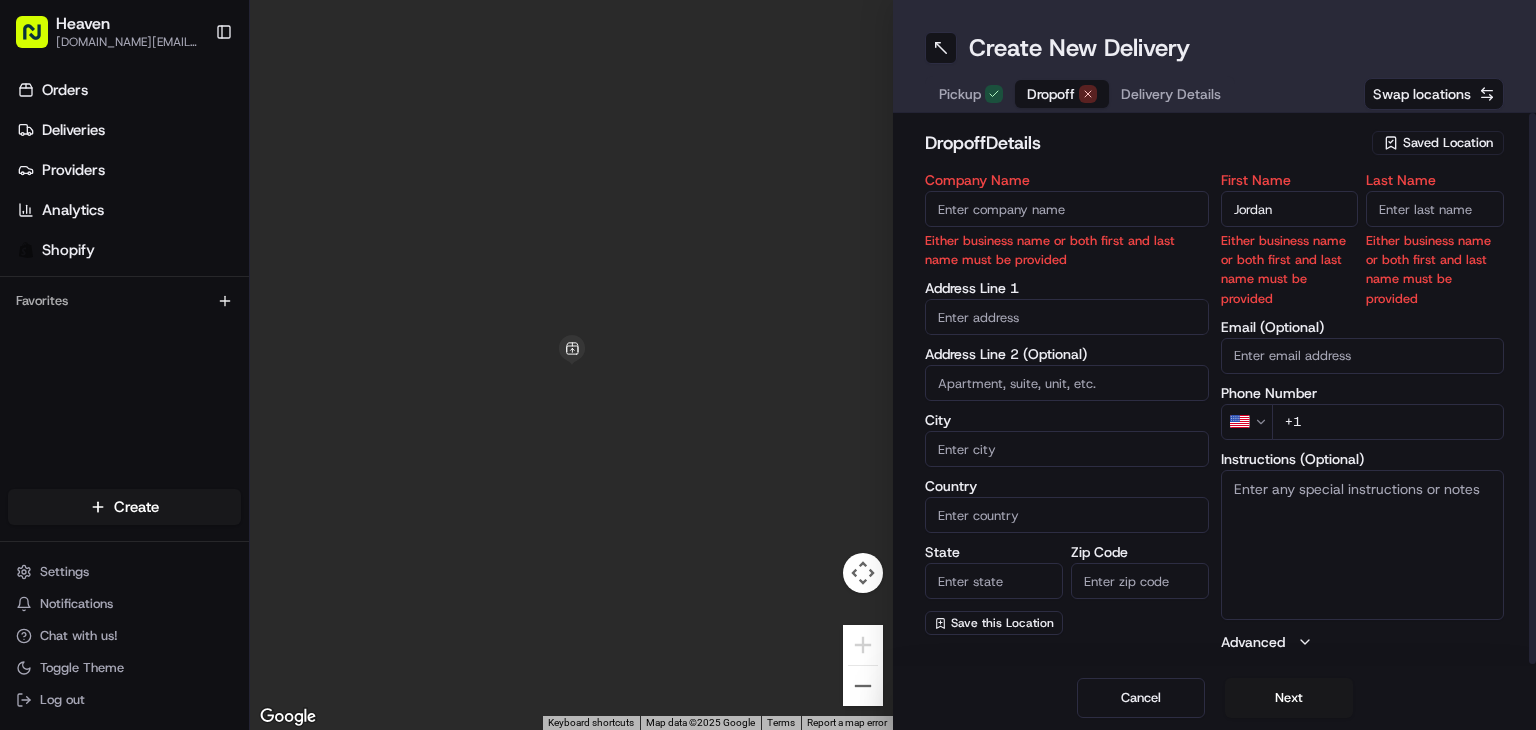 type on "Jordan" 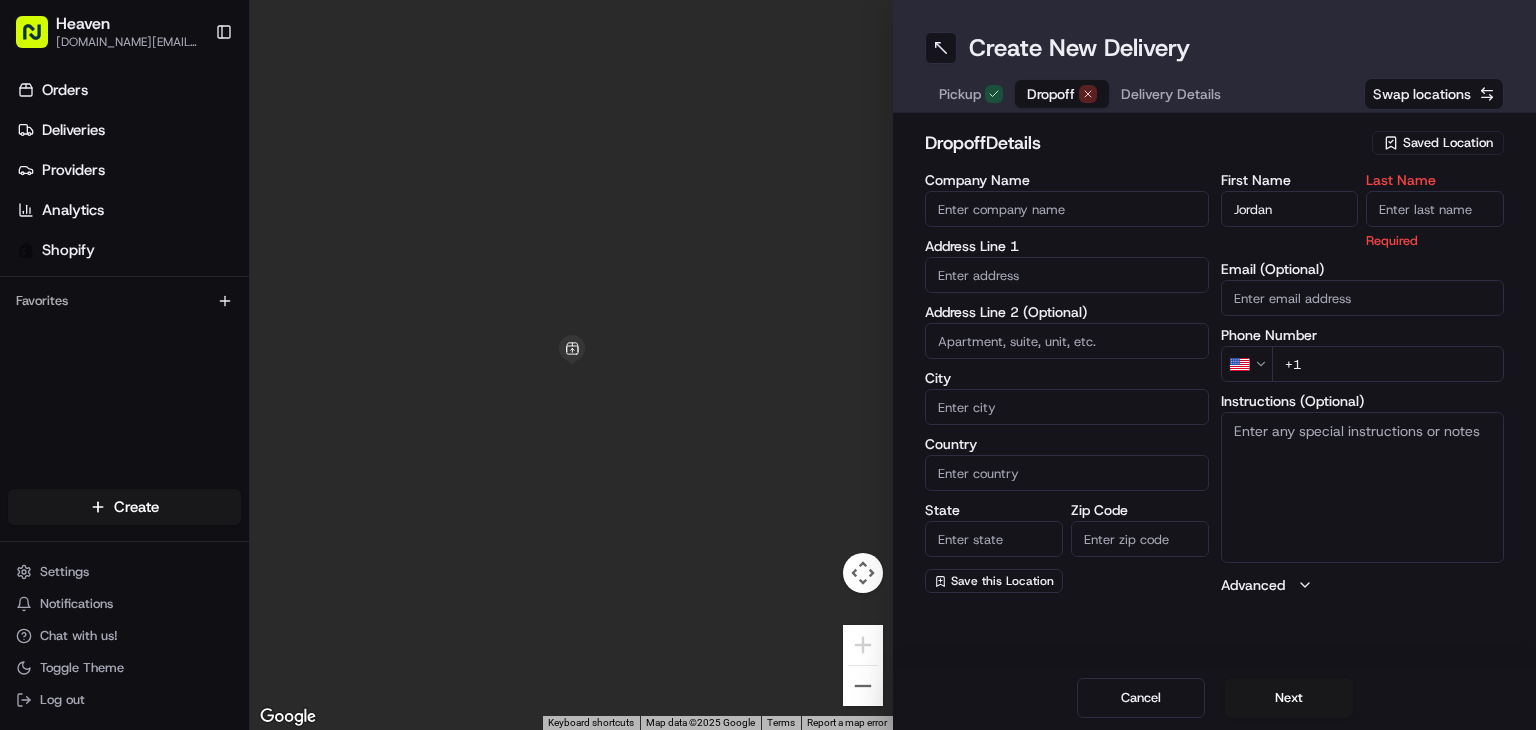 paste on "Heppner" 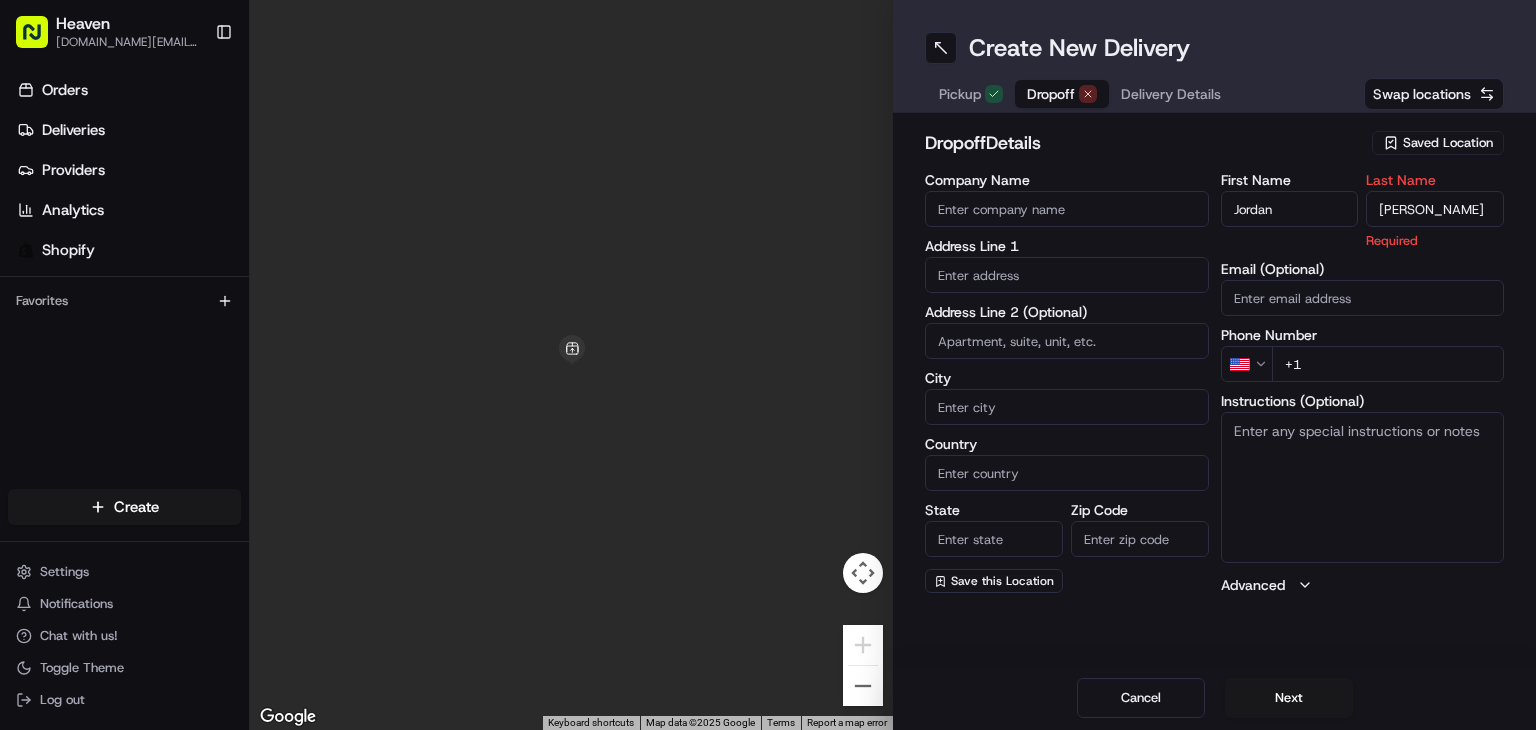 type on "Heppner" 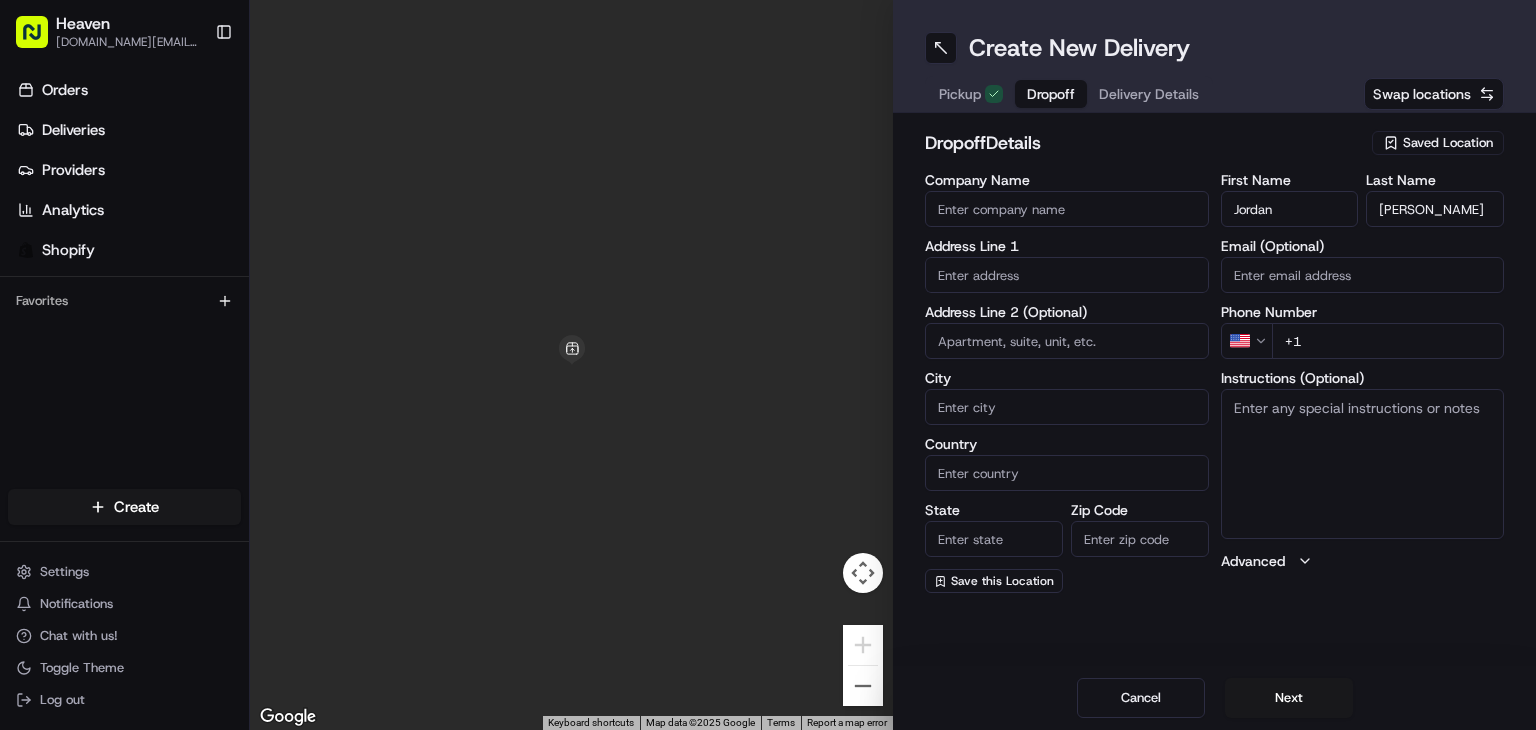 click at bounding box center (1067, 275) 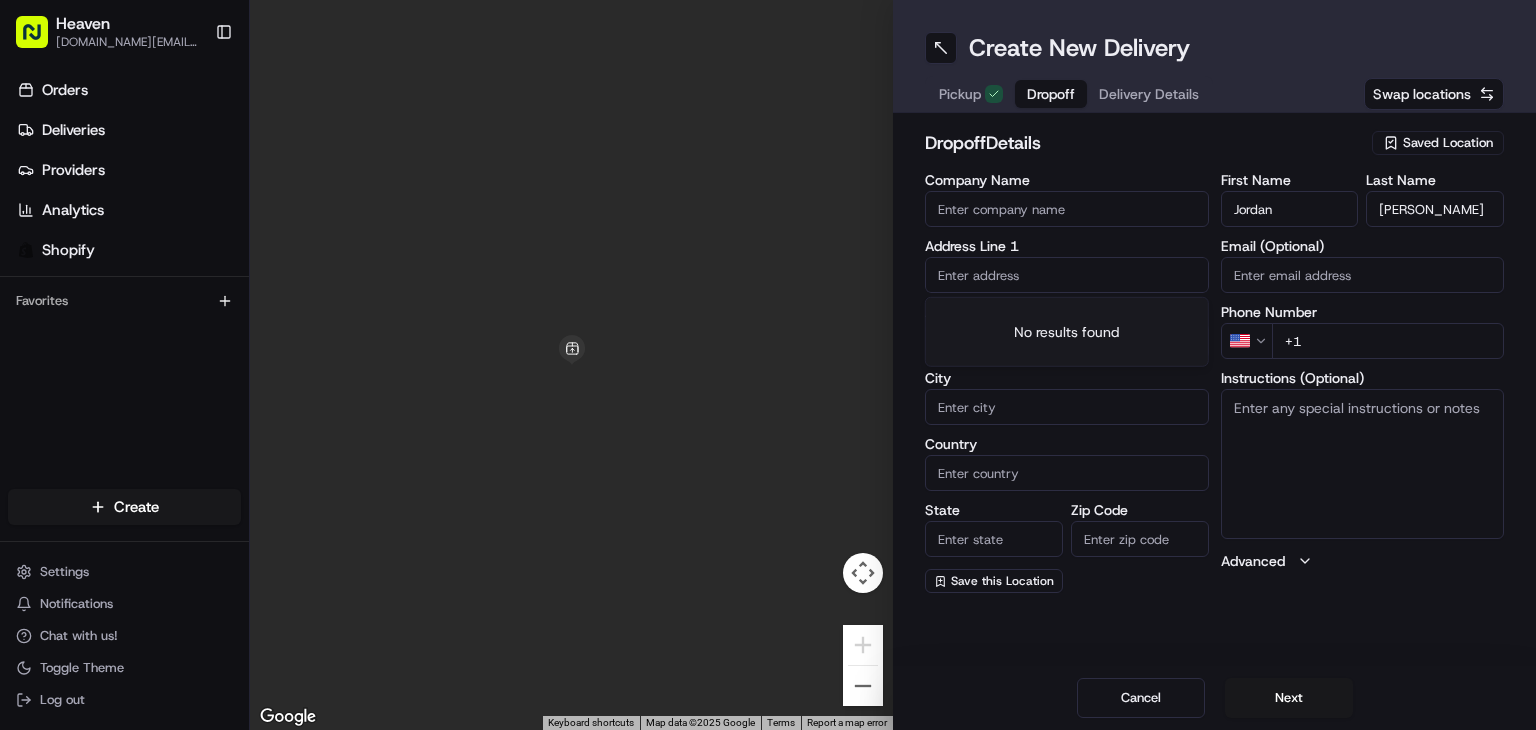 paste on "105 South Town Road" 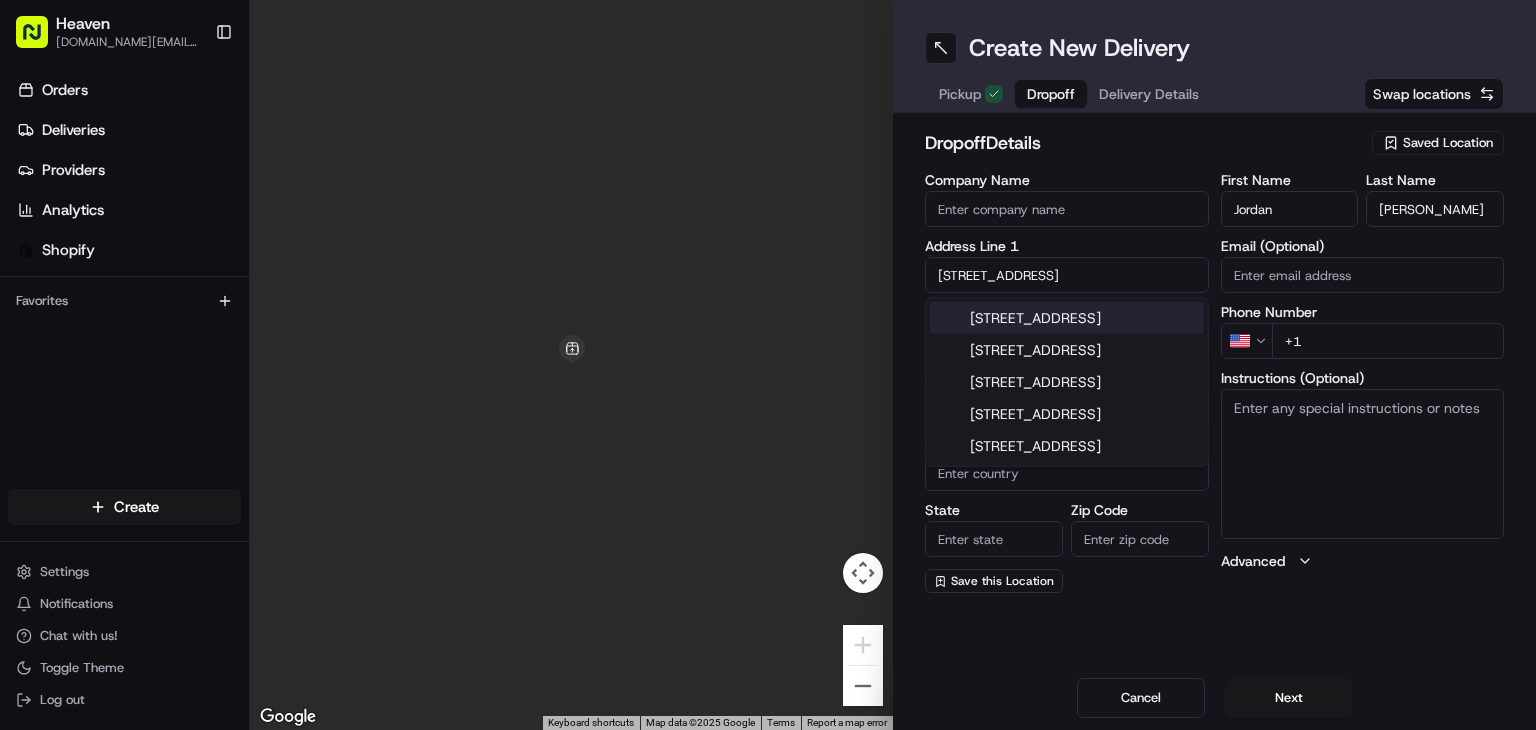click on "105 South Town Road, Winnipeg, MB, Canada" at bounding box center (1067, 318) 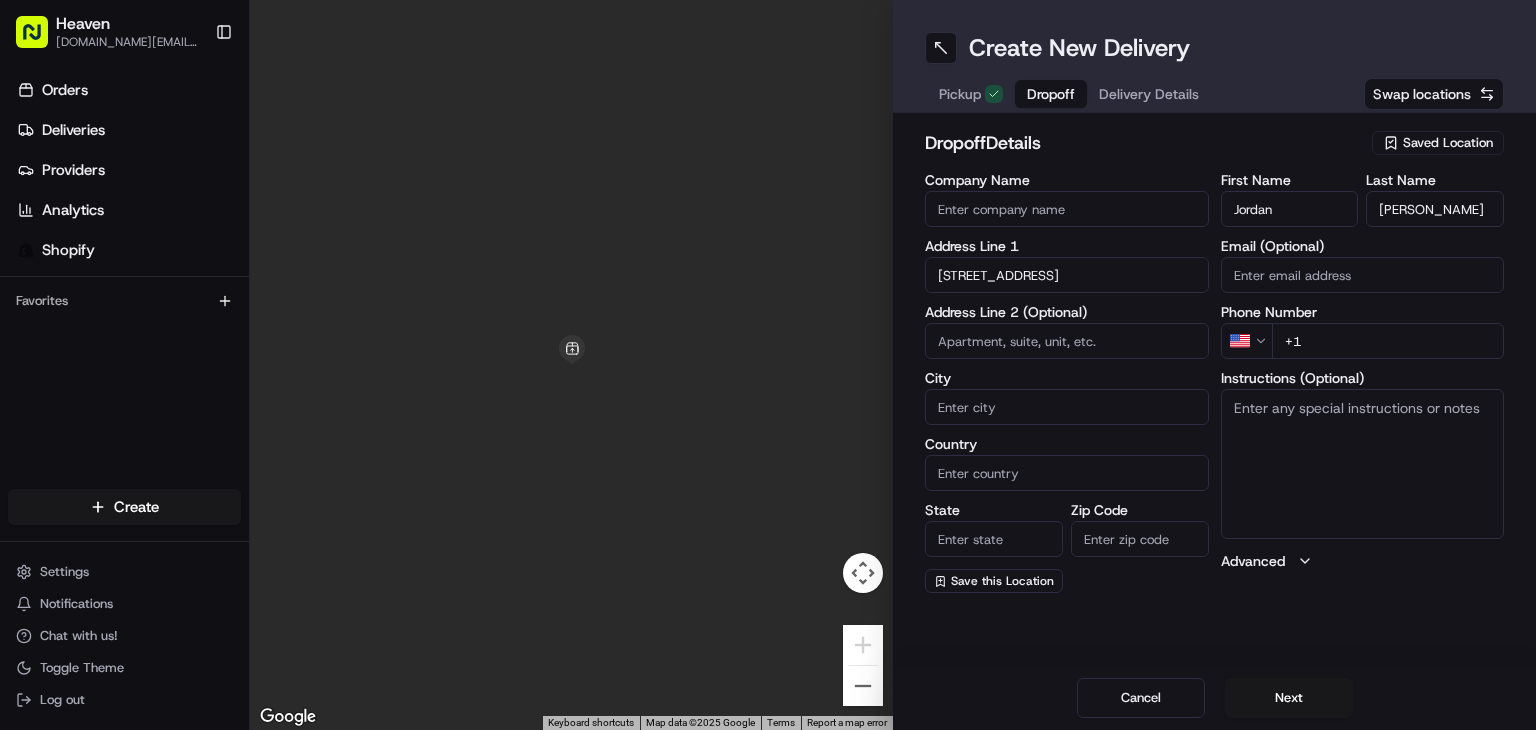 type on "105 S Town Rd, Winnipeg, MB R3Y 2G1, Canada" 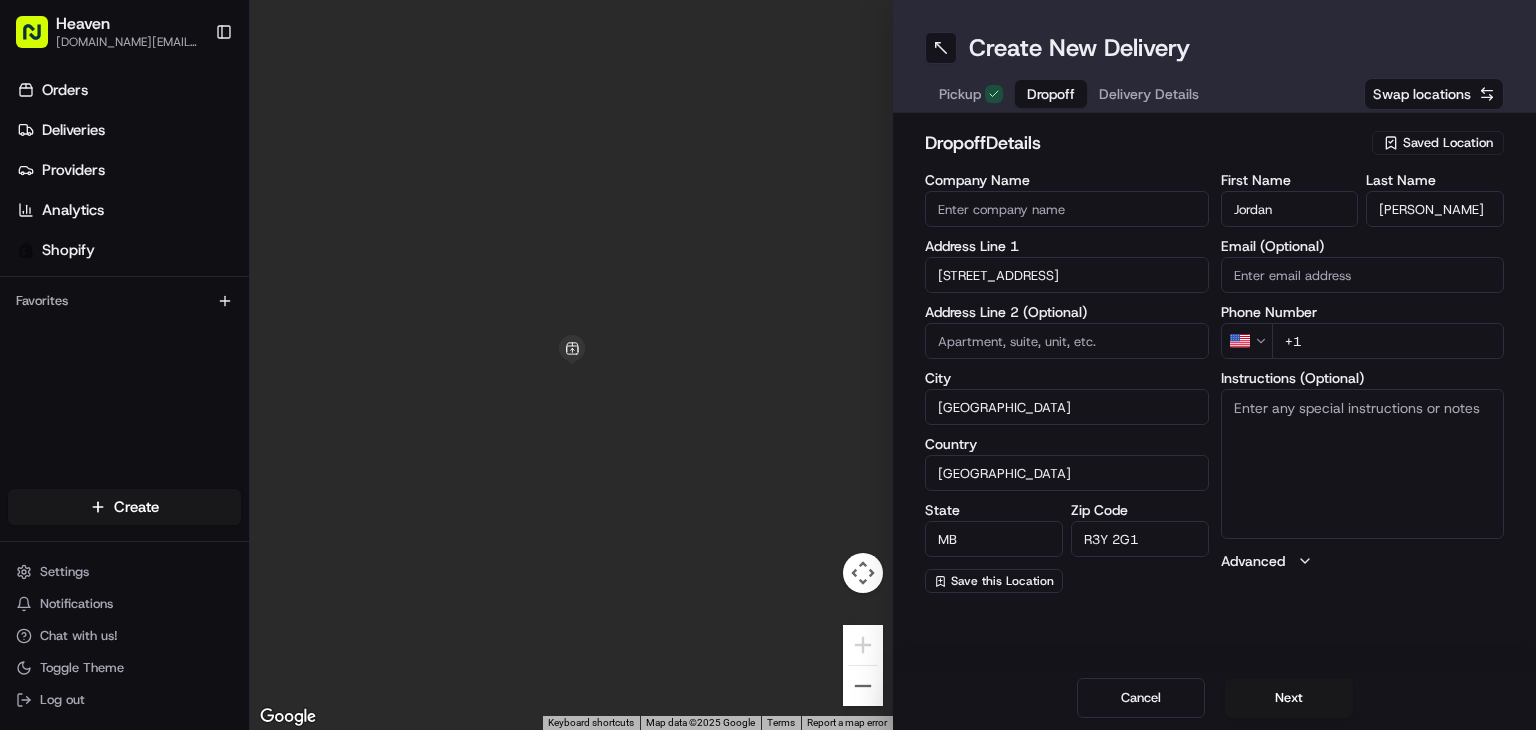 type on "105 South Town Road" 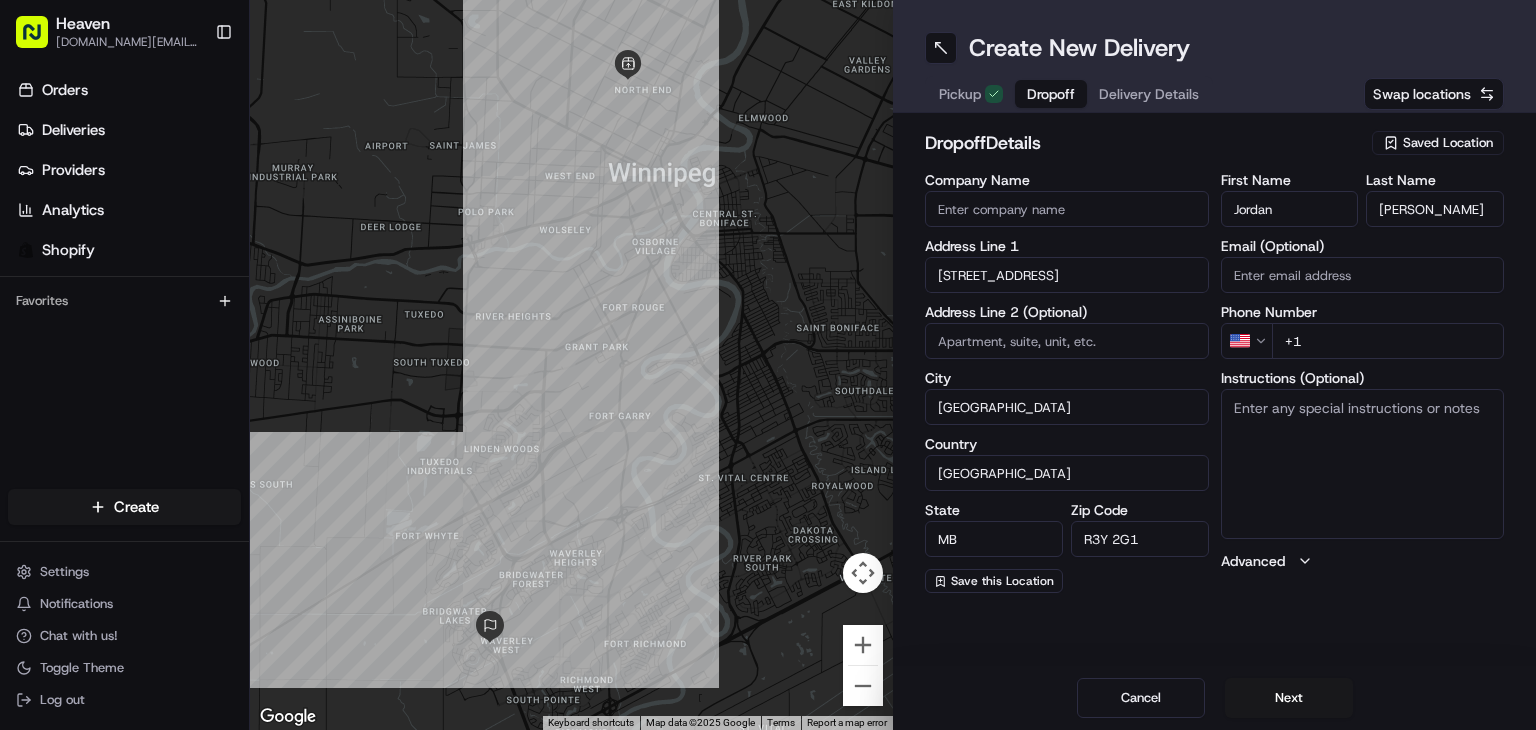 click on "Winnipeg" at bounding box center [1067, 407] 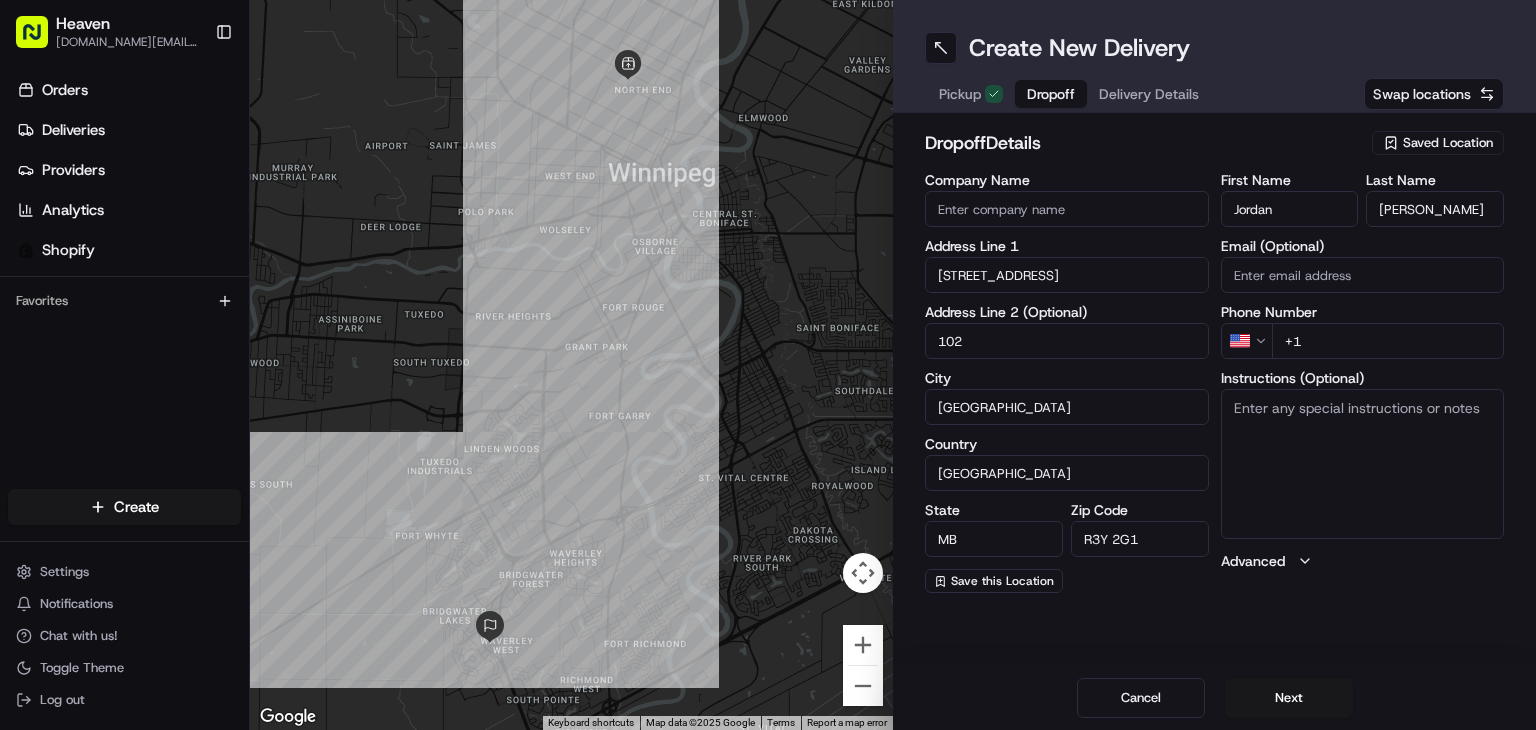 type on "102" 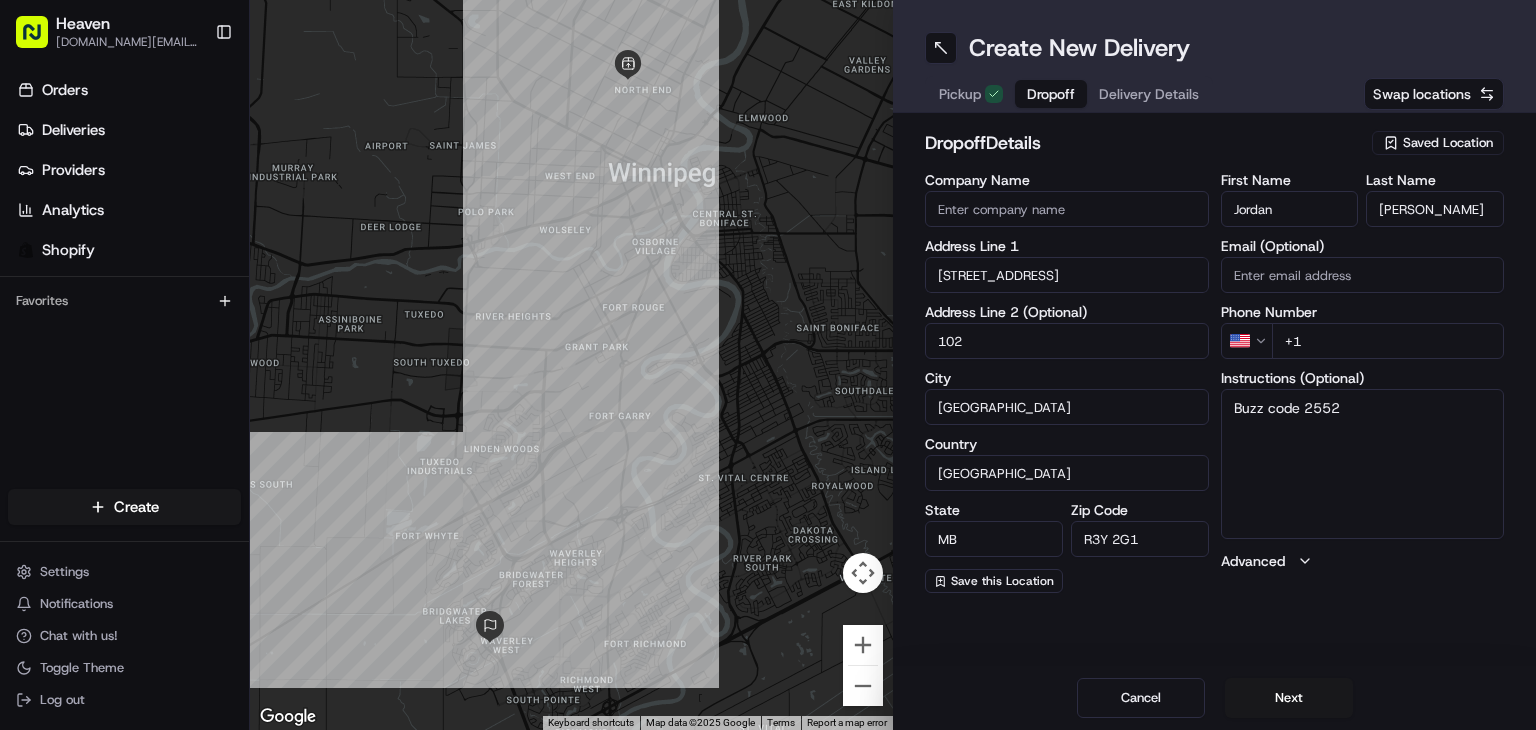 type on "Buzz code 2552" 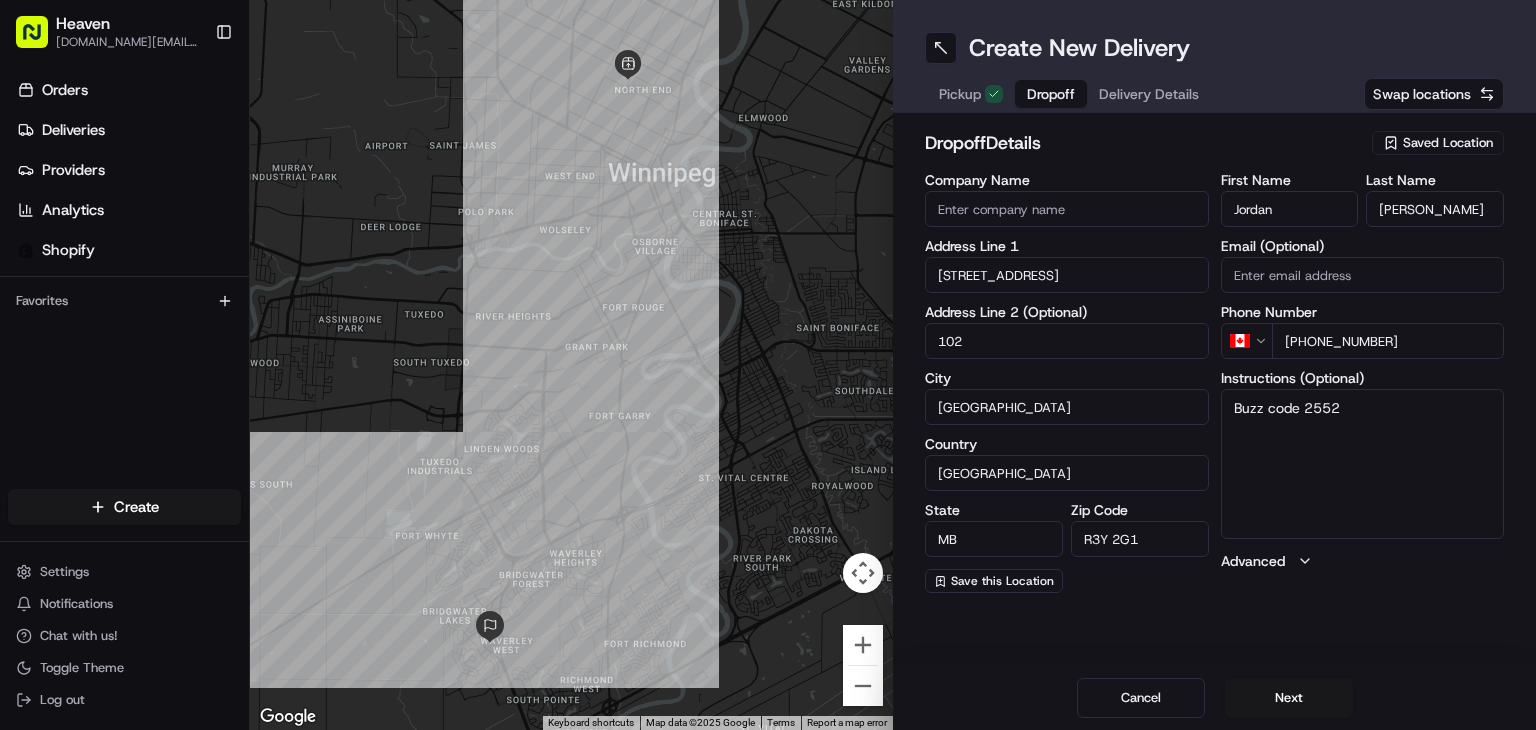 type on "+1 204 918 9049" 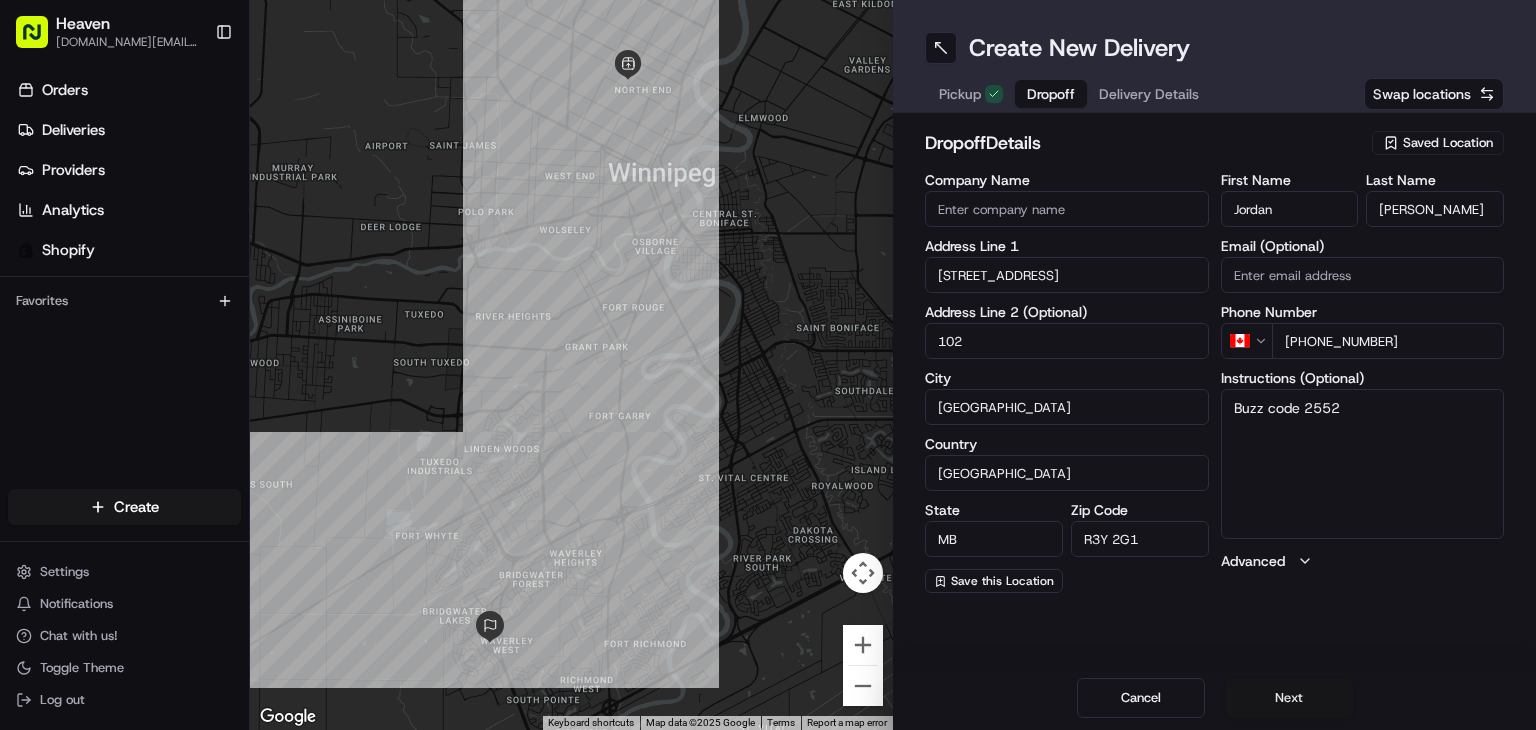 click on "Next" at bounding box center (1289, 698) 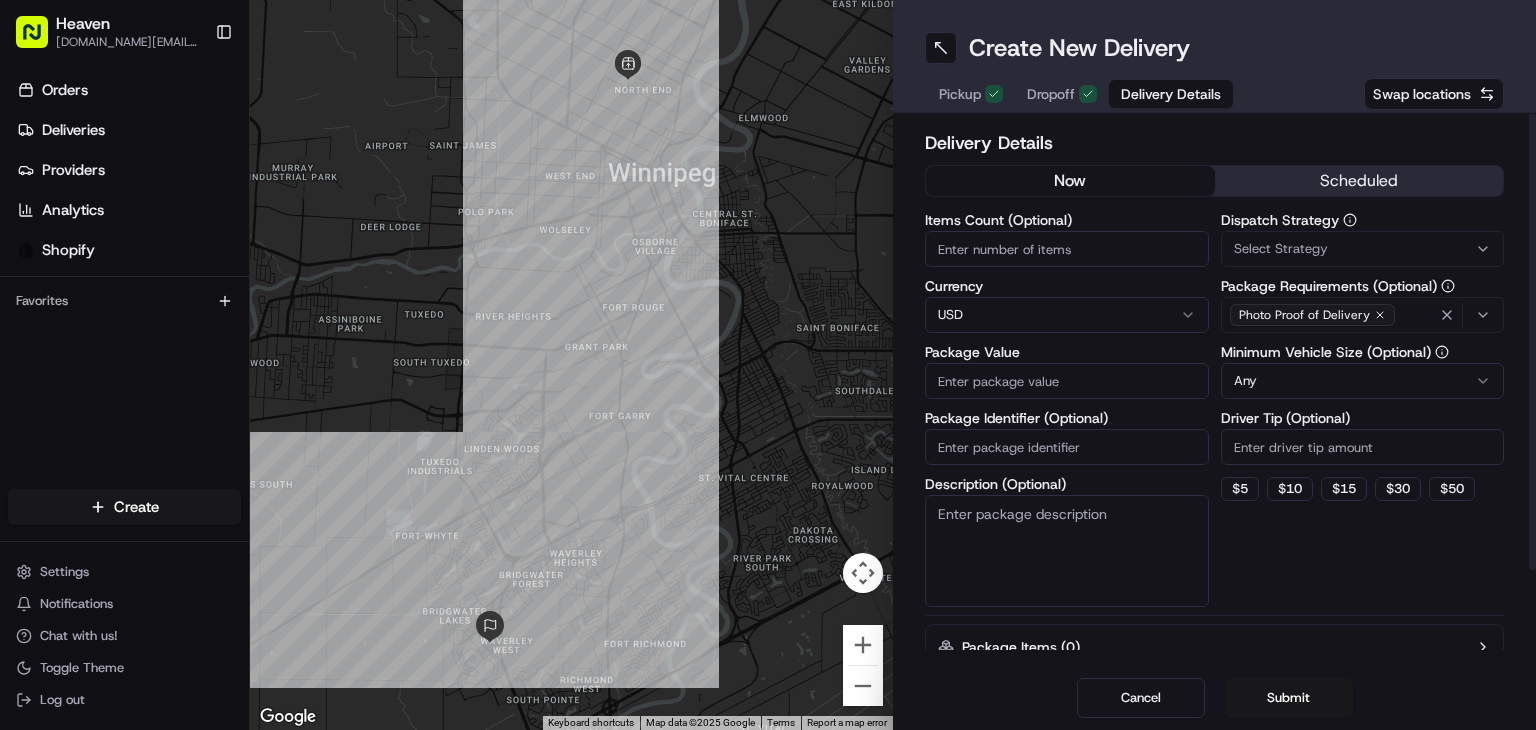 click on "Package Identifier (Optional)" at bounding box center [1067, 447] 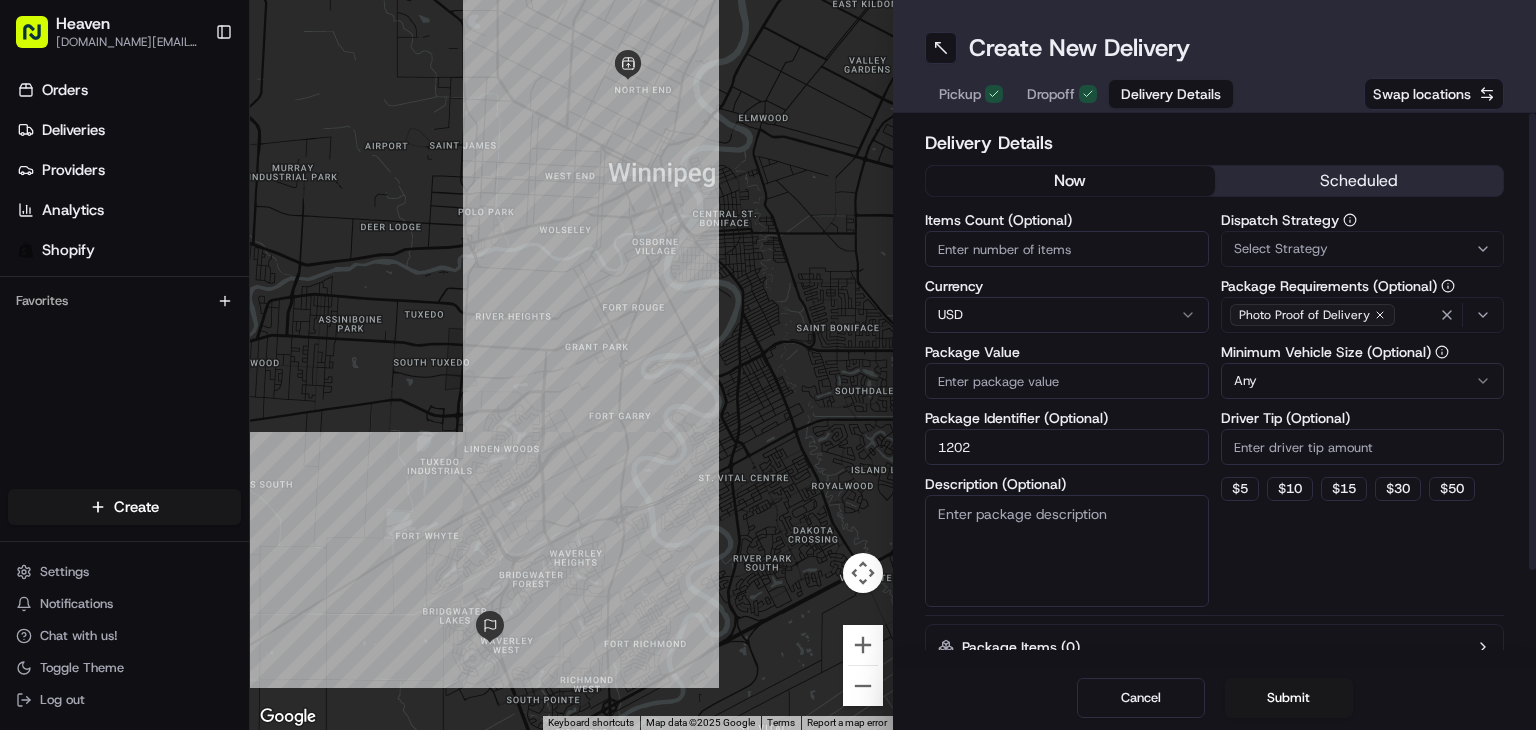 type on "1202" 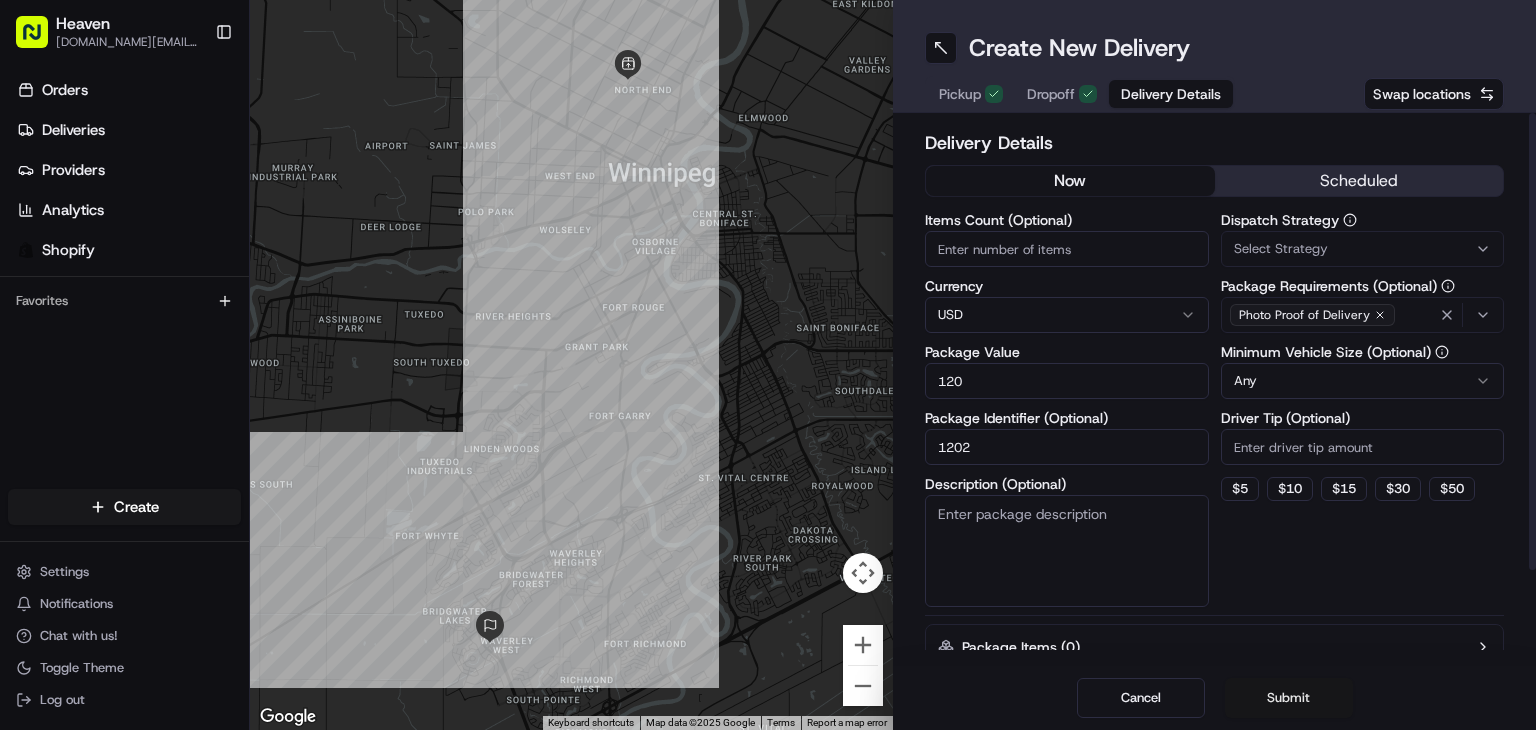 type on "120" 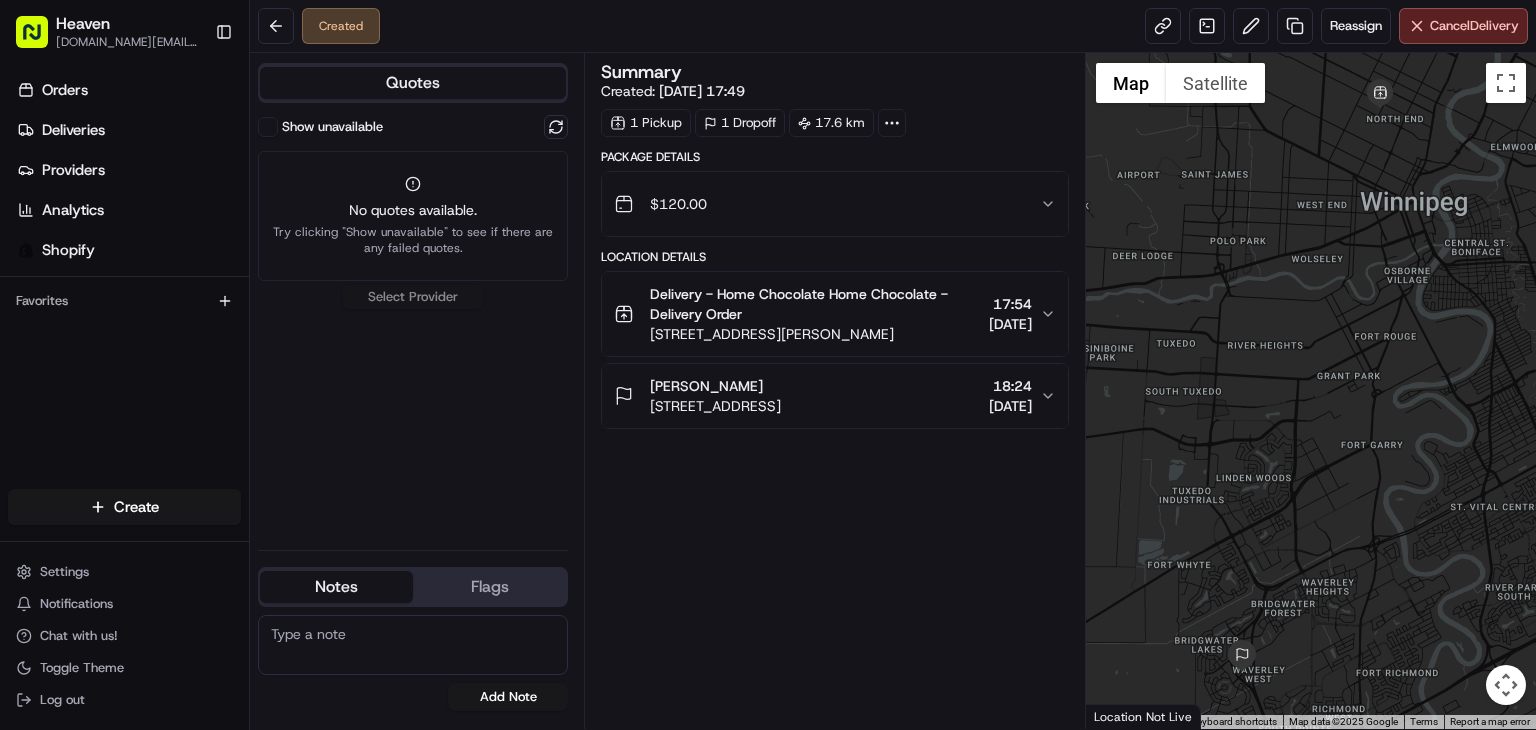 click on "Show unavailable" at bounding box center [332, 127] 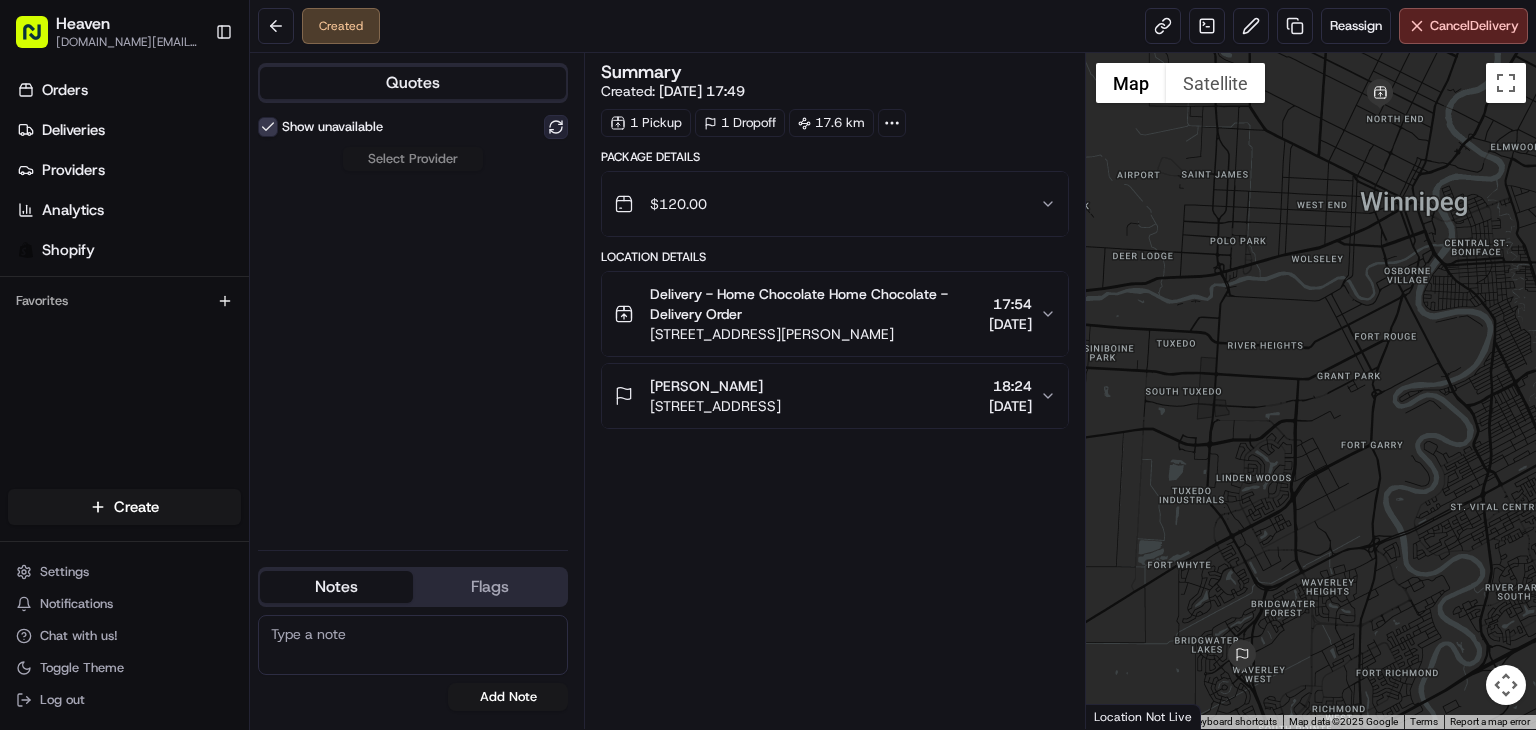 click at bounding box center (556, 127) 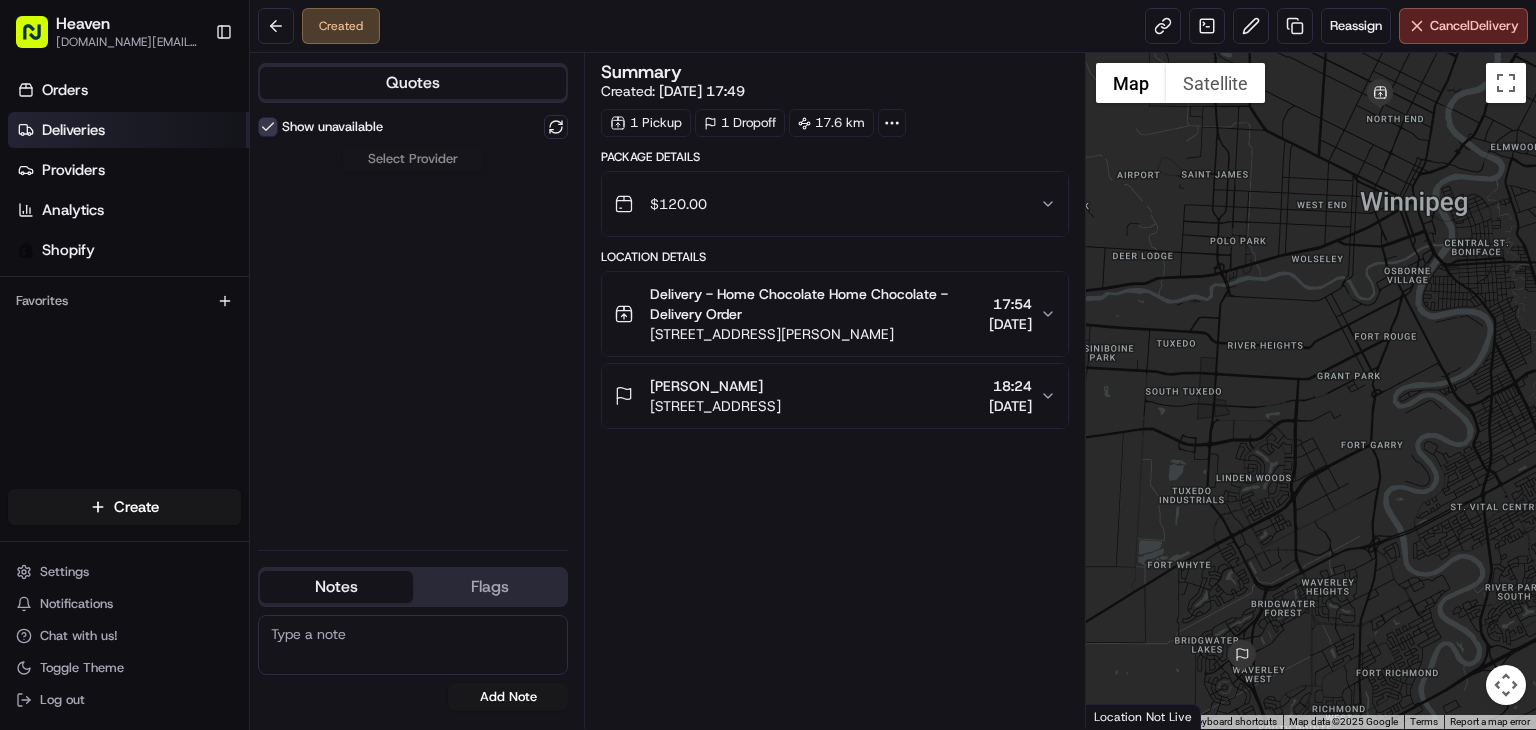click on "Deliveries" at bounding box center (73, 130) 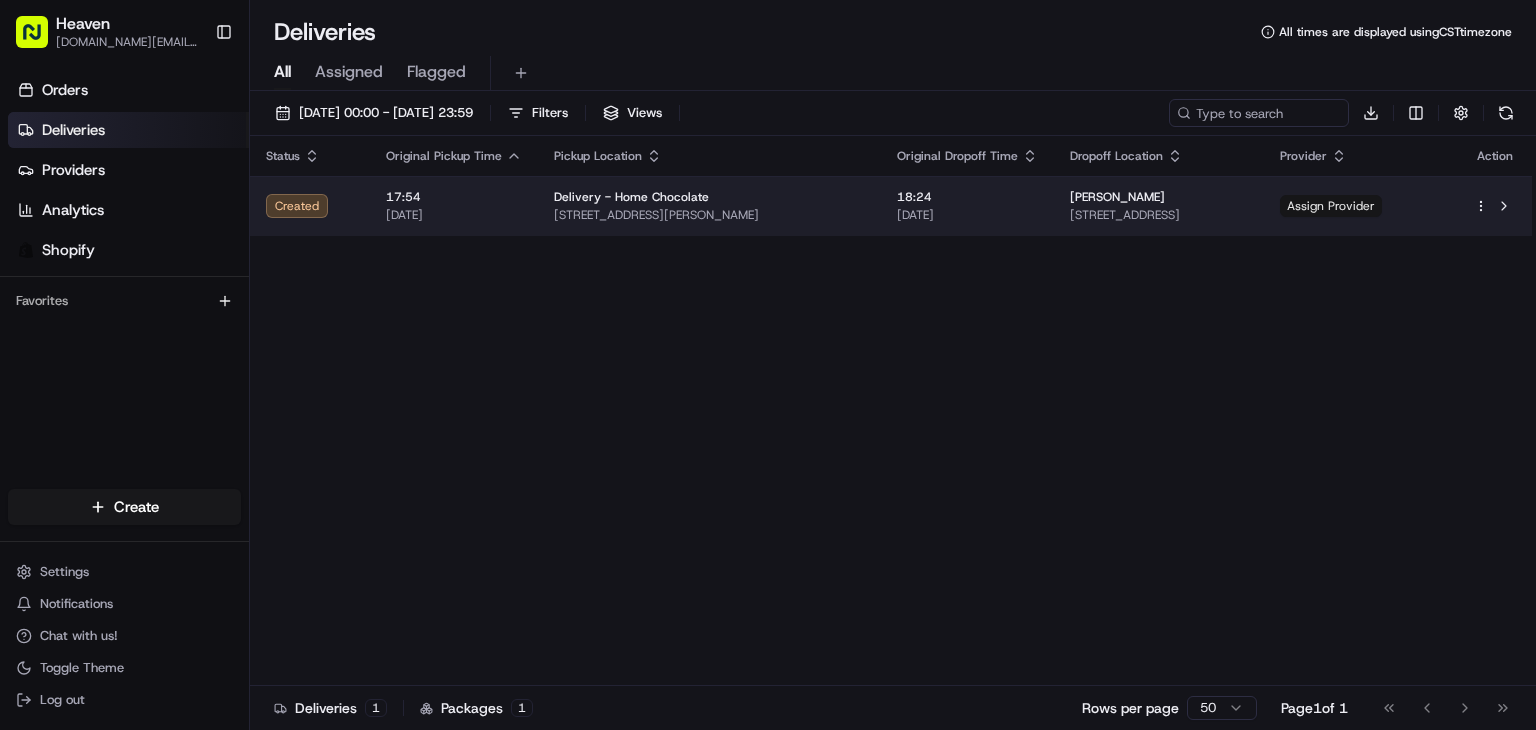 click on "Assign Provider" at bounding box center [1331, 206] 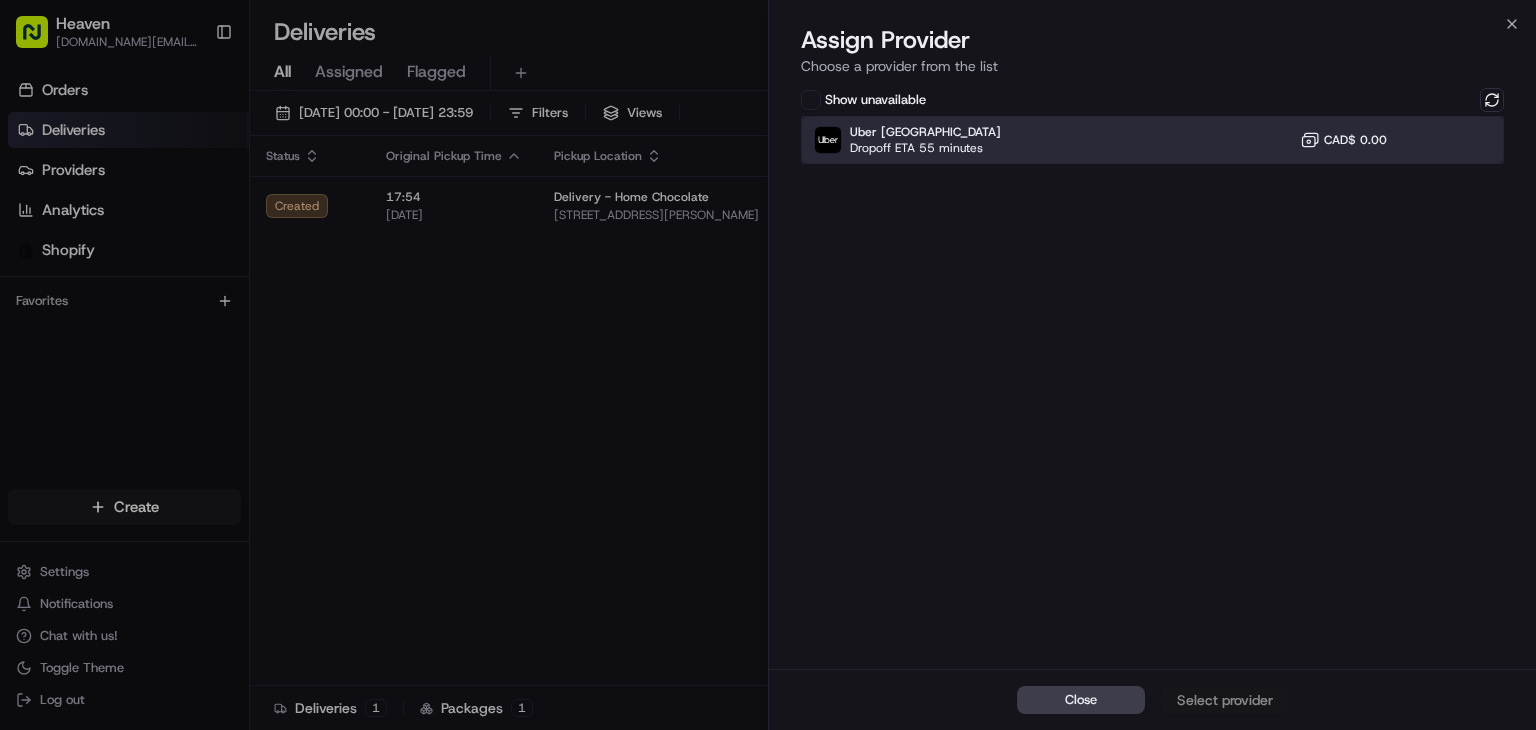click on "Uber Canada Dropoff ETA   55 minutes CAD$   0.00" at bounding box center [1152, 140] 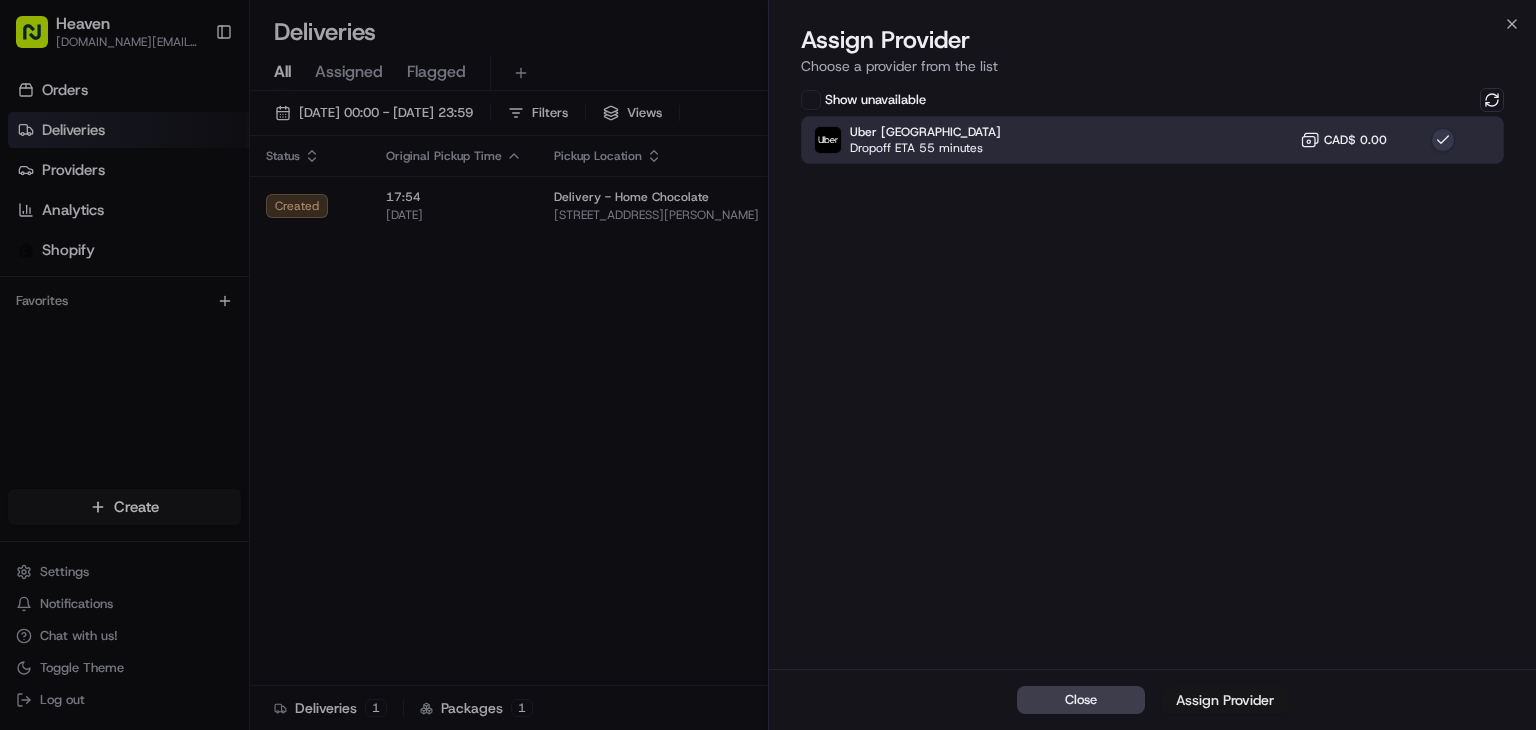 click on "Assign Provider" at bounding box center [1225, 700] 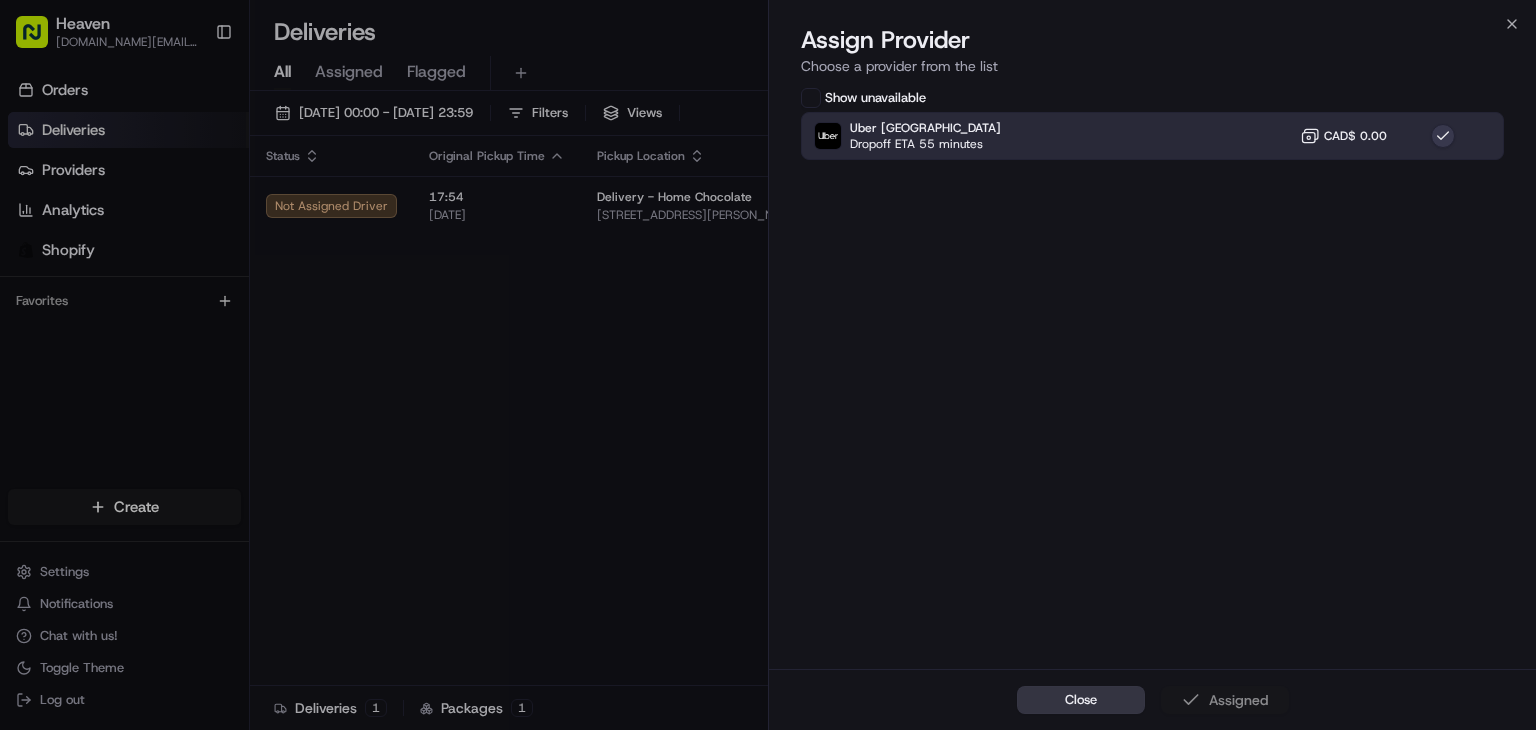 click on "Close" at bounding box center (1081, 700) 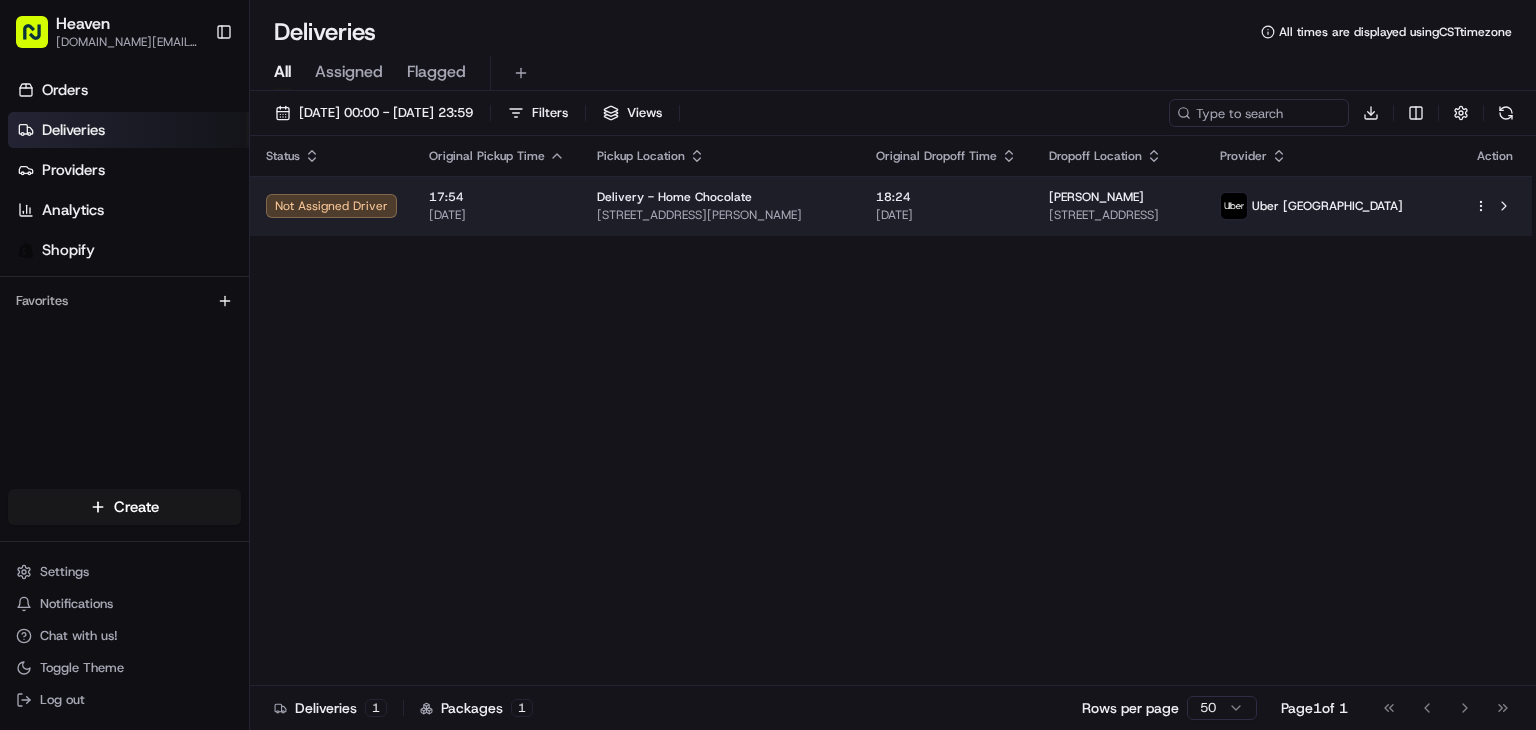 click on "[STREET_ADDRESS][PERSON_NAME]" at bounding box center (720, 215) 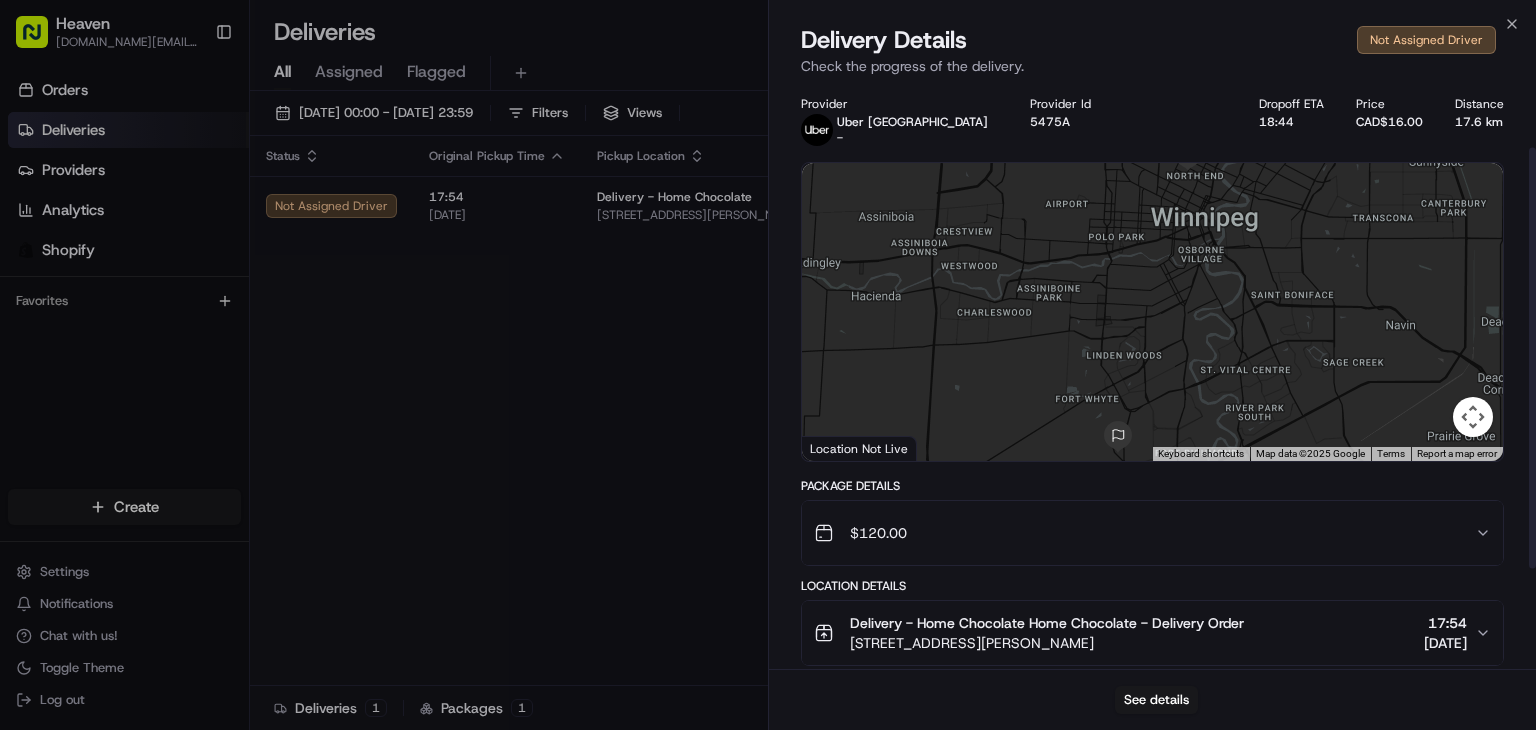 scroll, scrollTop: 227, scrollLeft: 0, axis: vertical 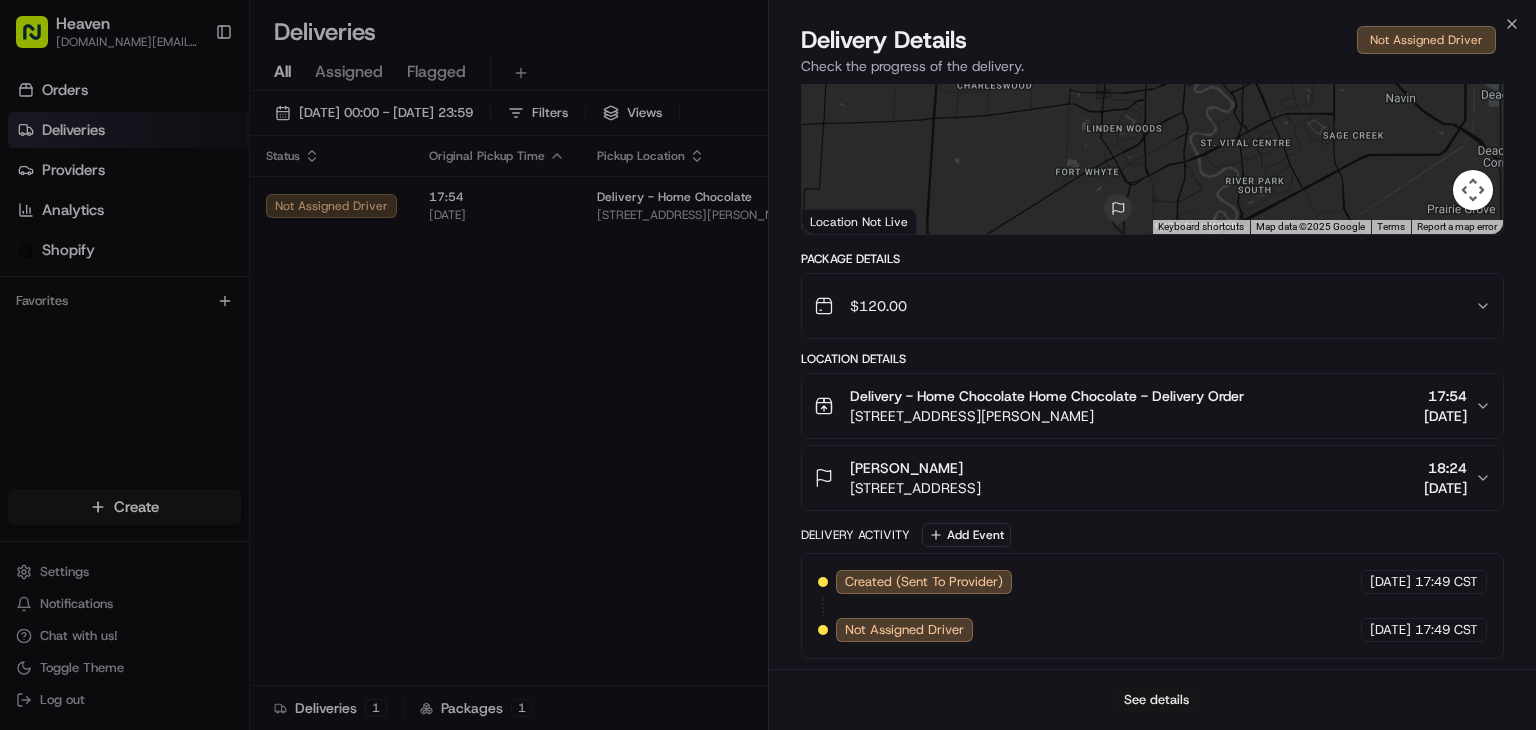 click on "See details" at bounding box center (1156, 700) 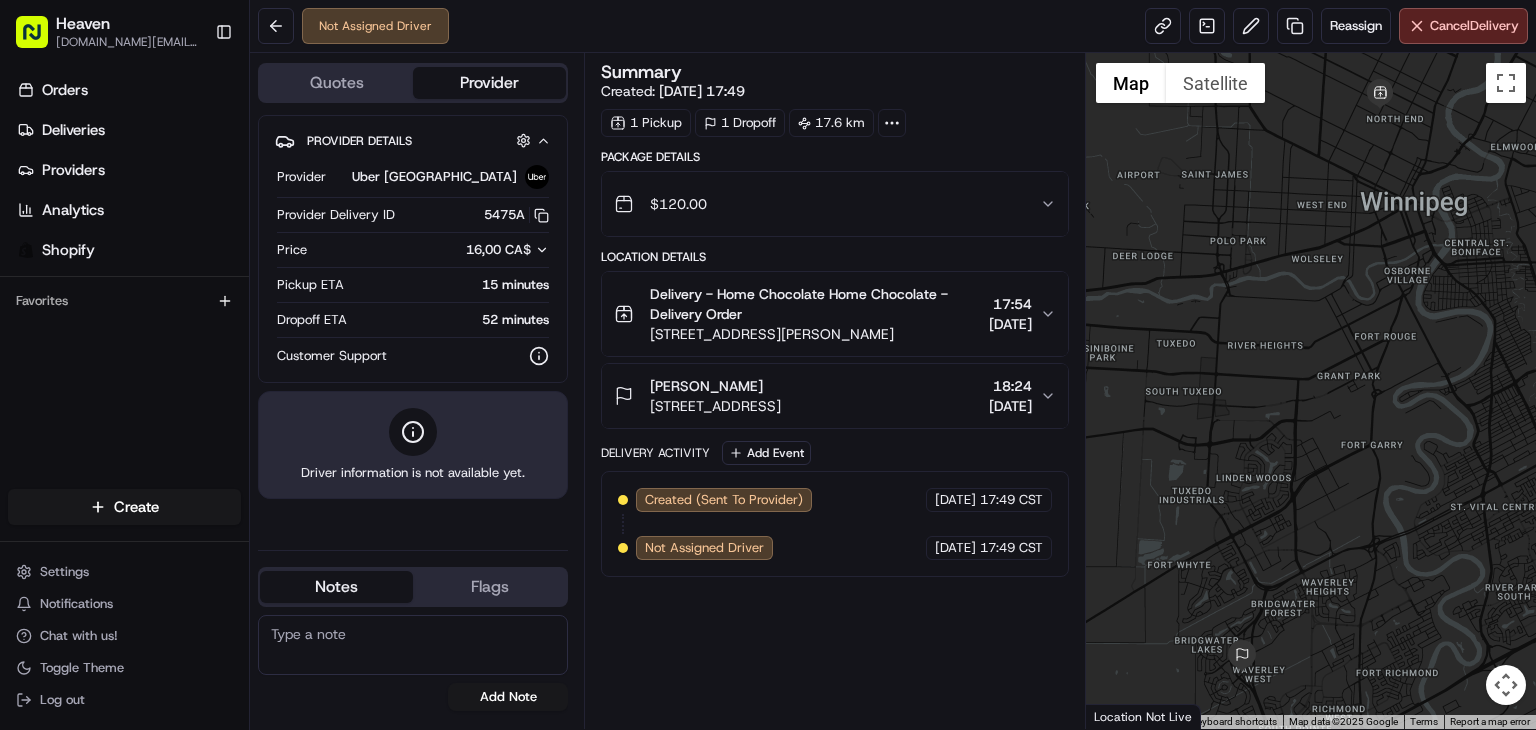 scroll, scrollTop: 0, scrollLeft: 0, axis: both 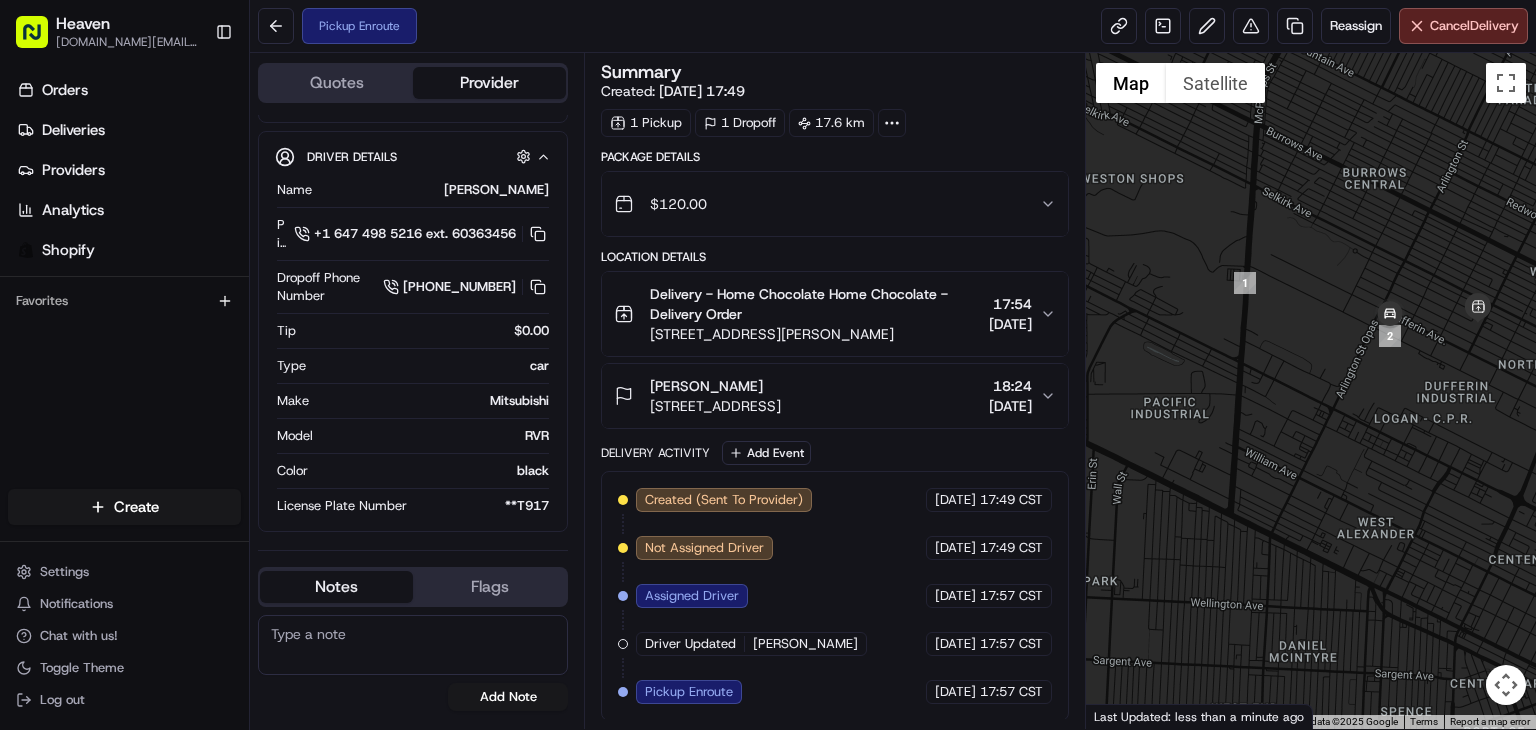 drag, startPoint x: 1390, startPoint y: 336, endPoint x: 1268, endPoint y: 484, distance: 191.80199 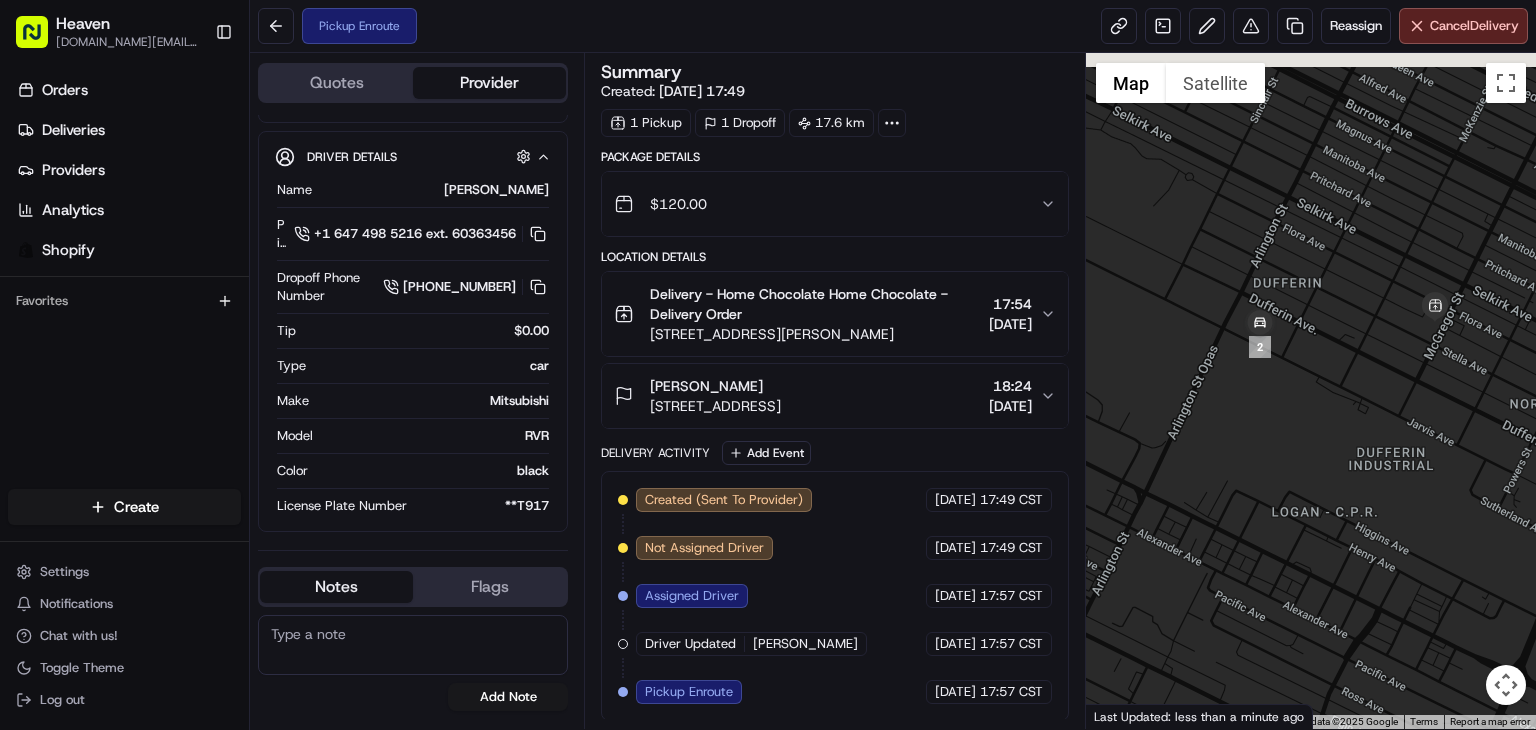 drag, startPoint x: 1332, startPoint y: 415, endPoint x: 1260, endPoint y: 445, distance: 78 